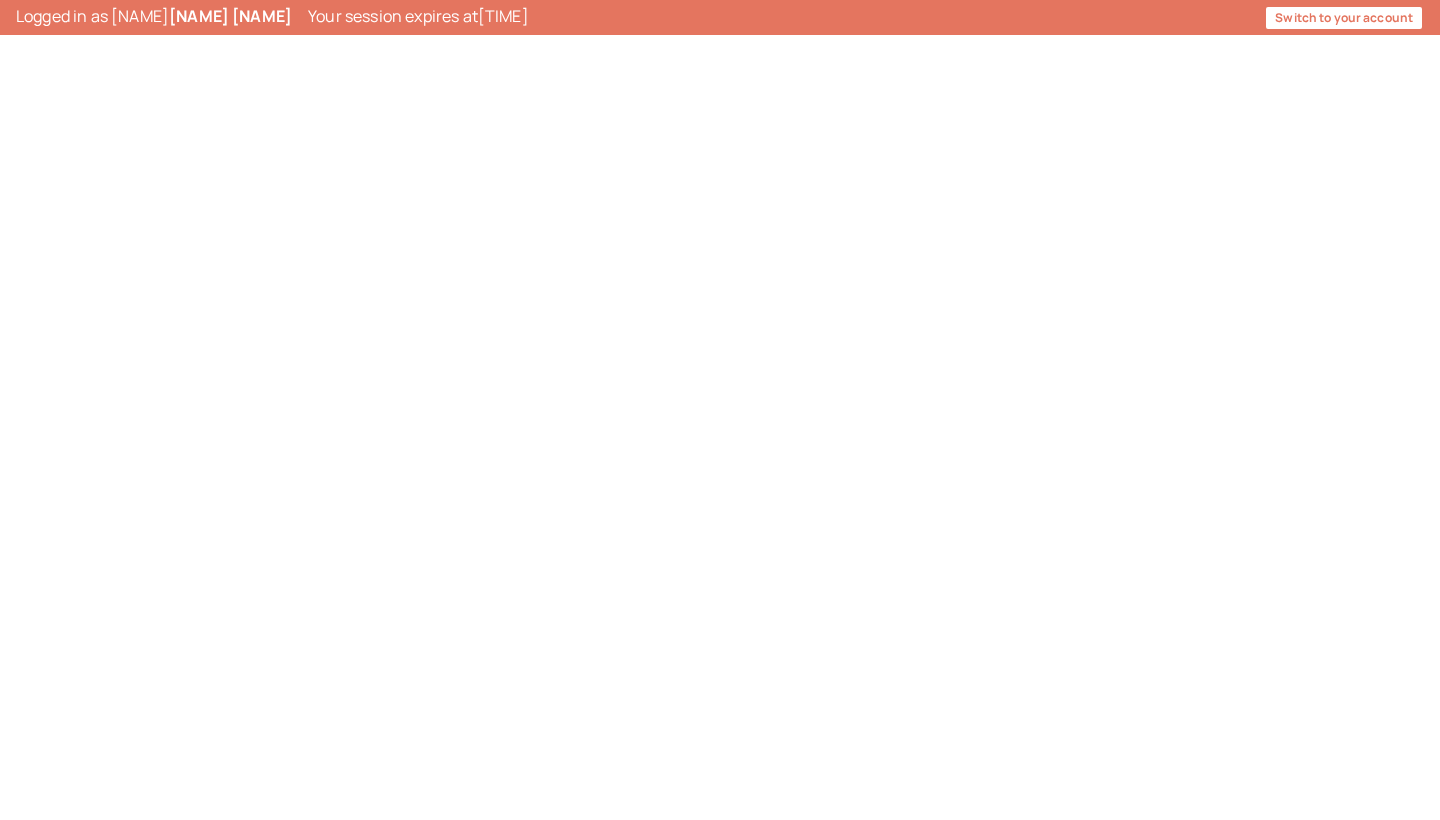 scroll, scrollTop: 0, scrollLeft: 0, axis: both 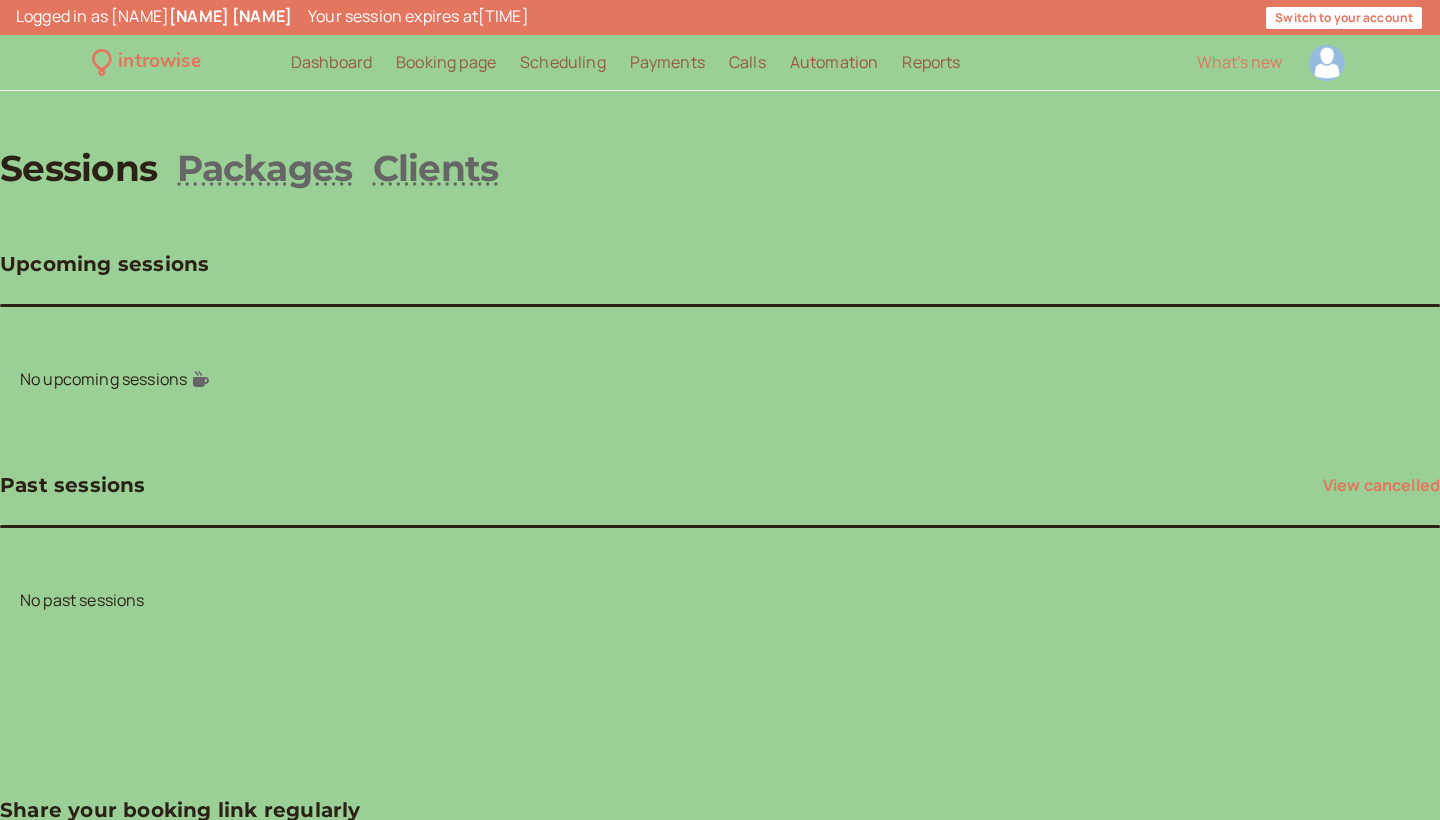 click at bounding box center (1327, 63) 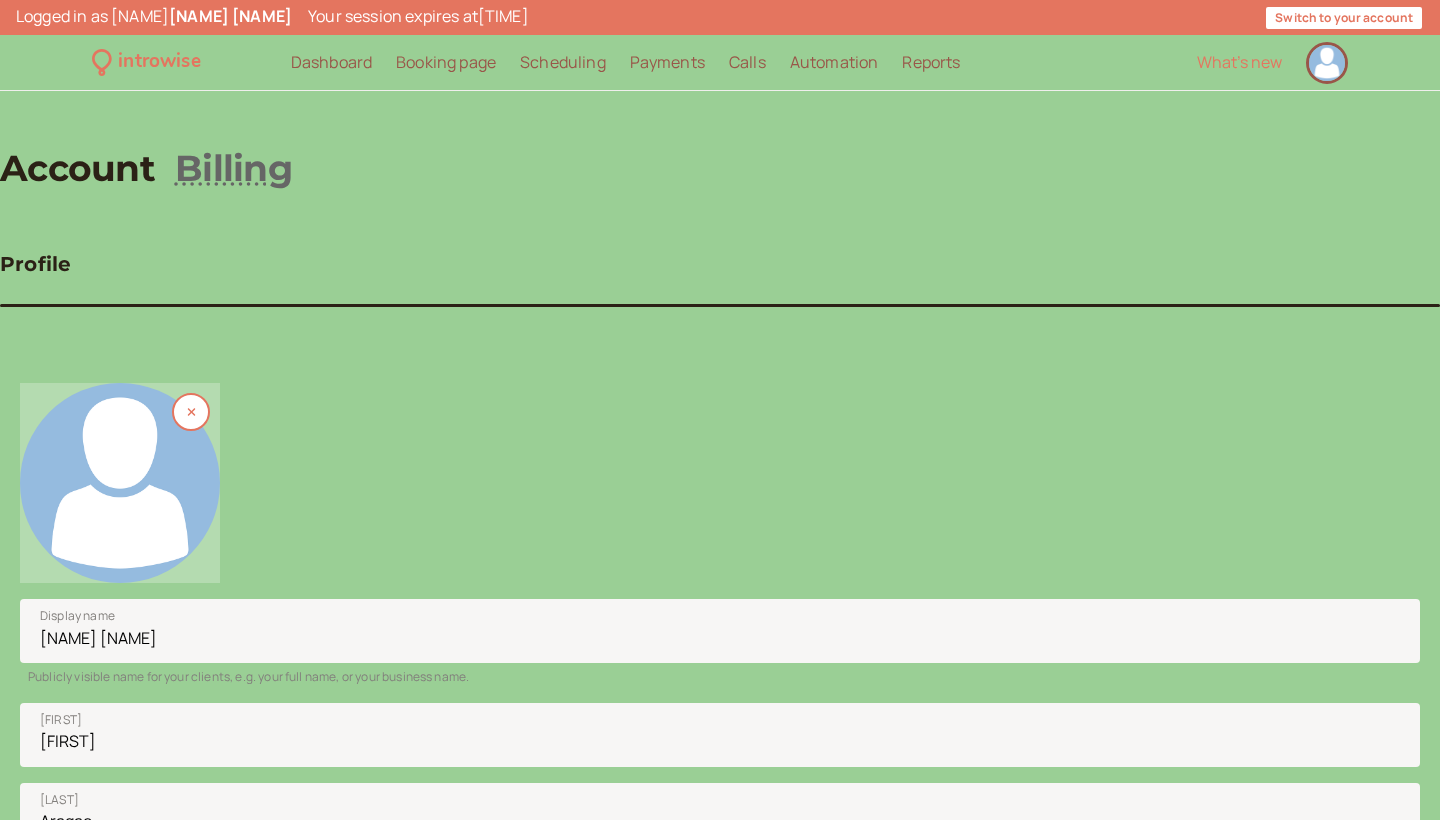 click at bounding box center (120, 483) 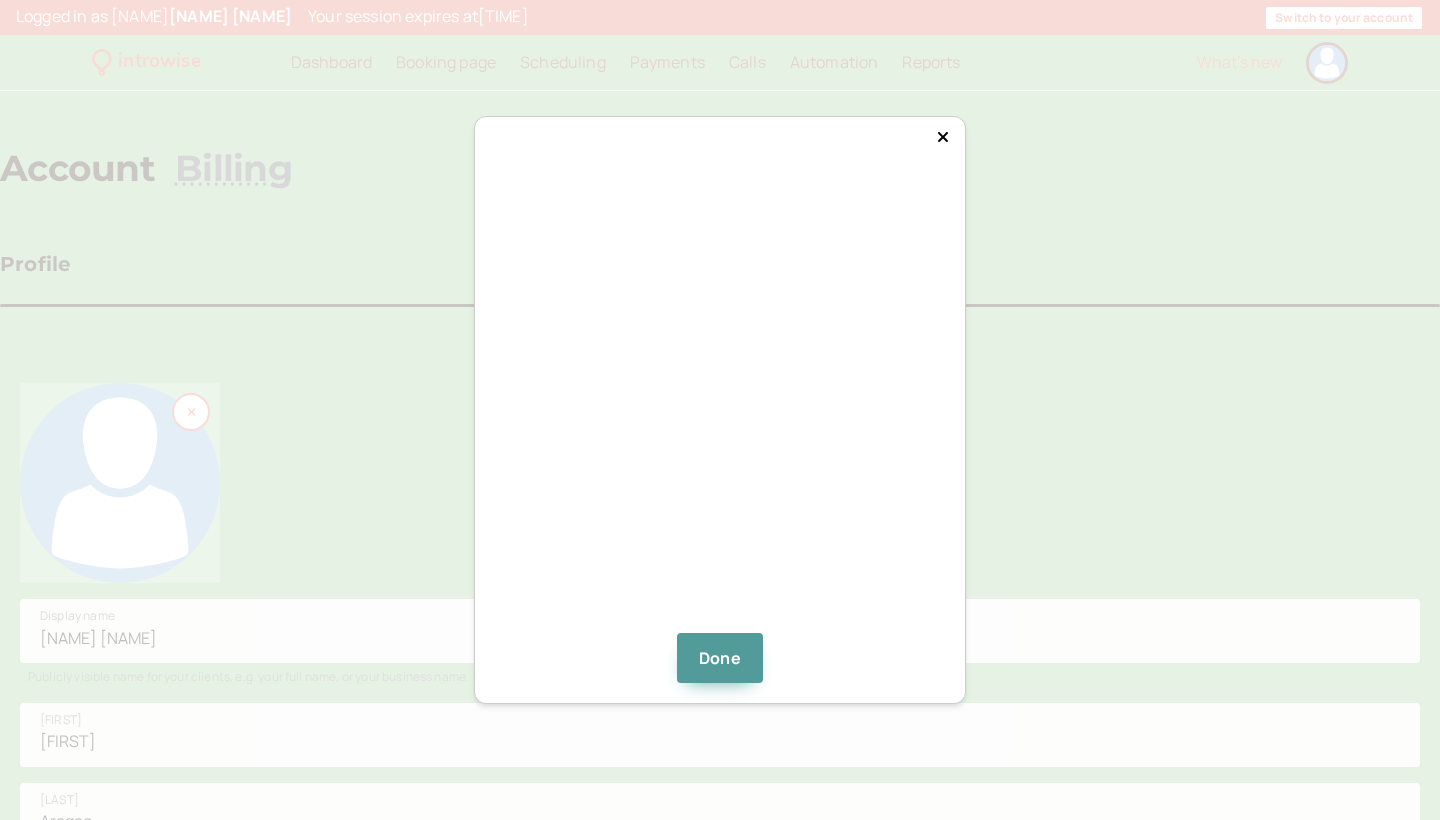 click on "Done" at bounding box center [720, 410] 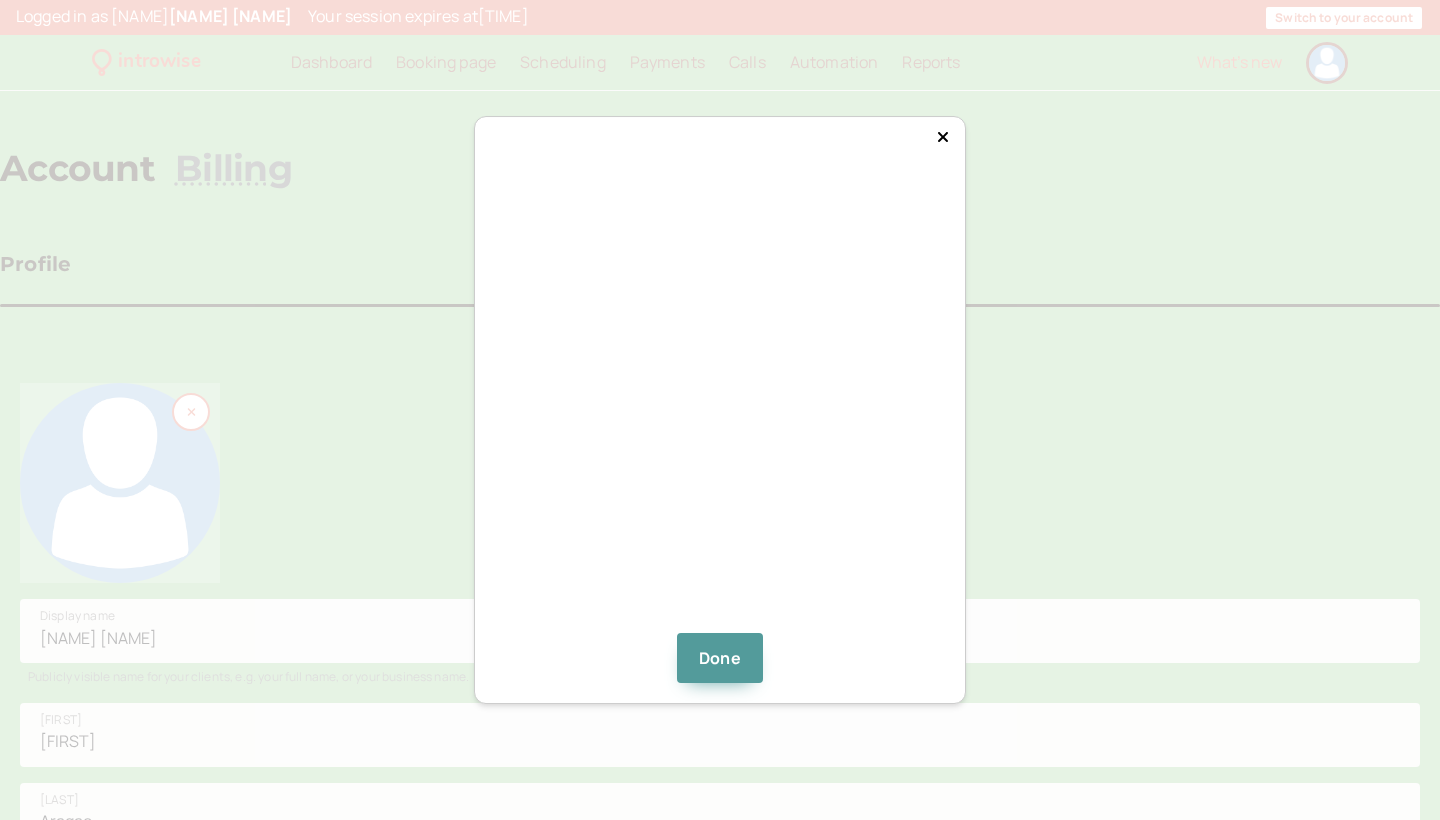click at bounding box center (720, 408) 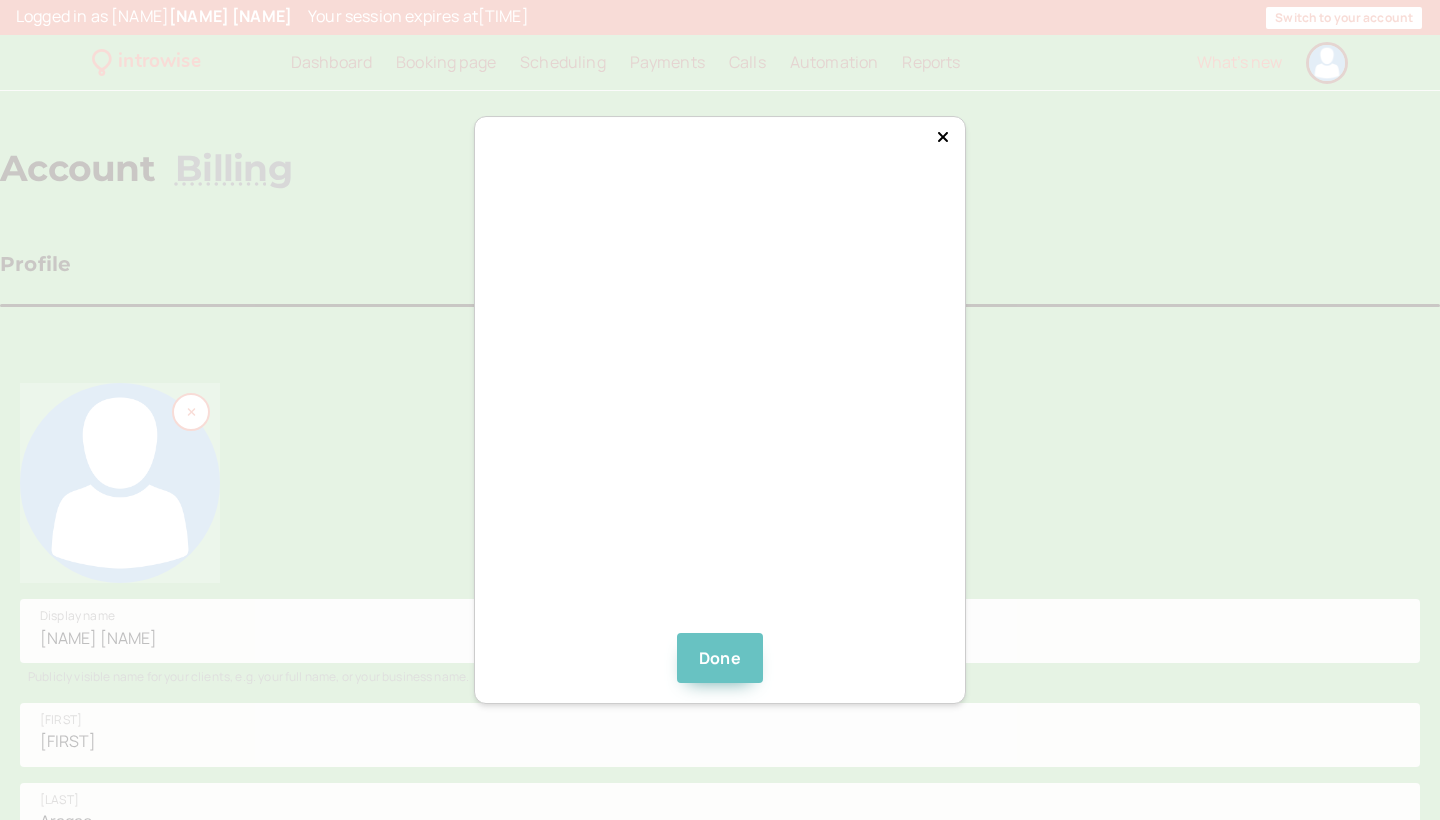 click on "Done" at bounding box center [720, 658] 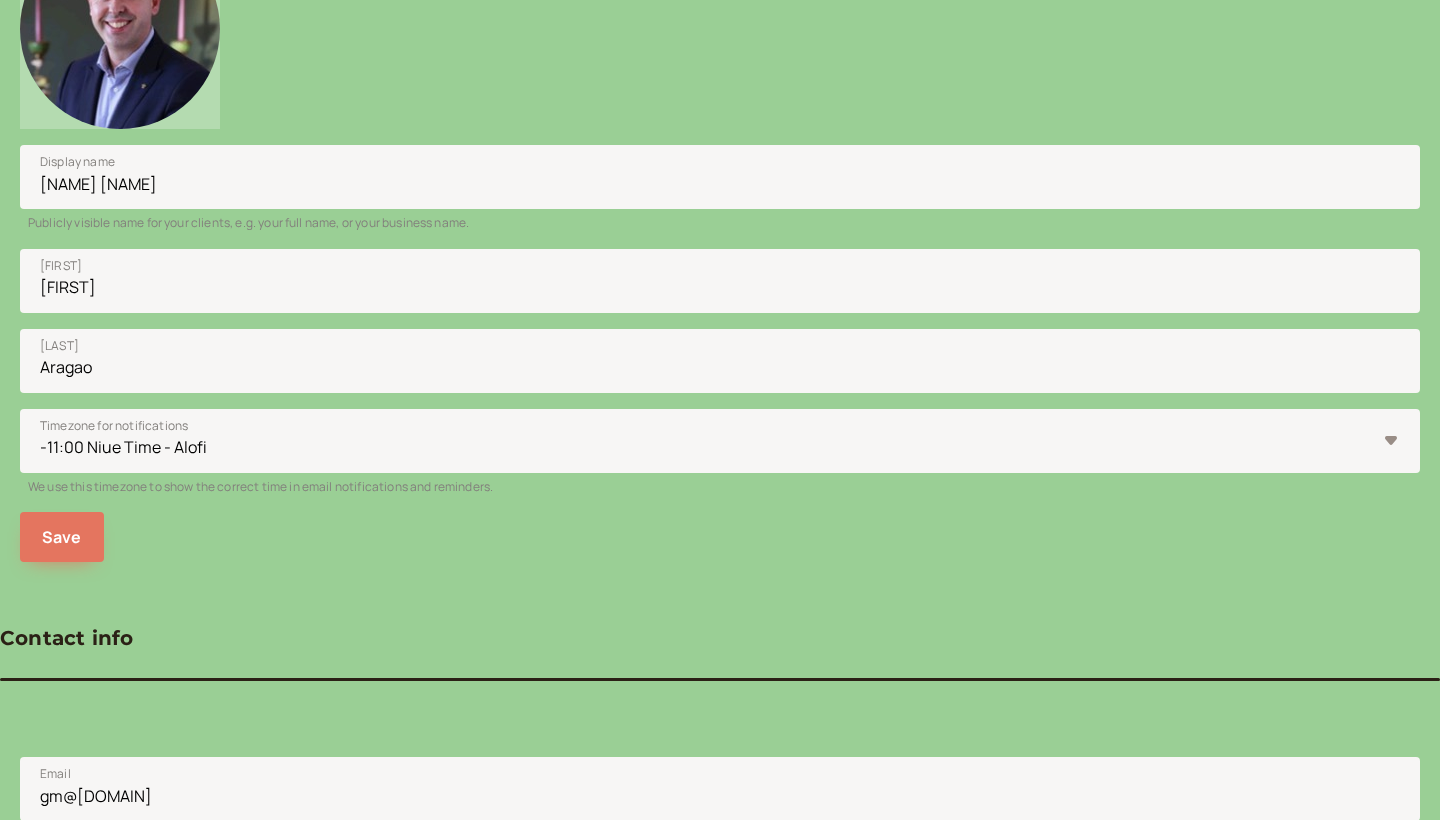 scroll, scrollTop: 488, scrollLeft: 0, axis: vertical 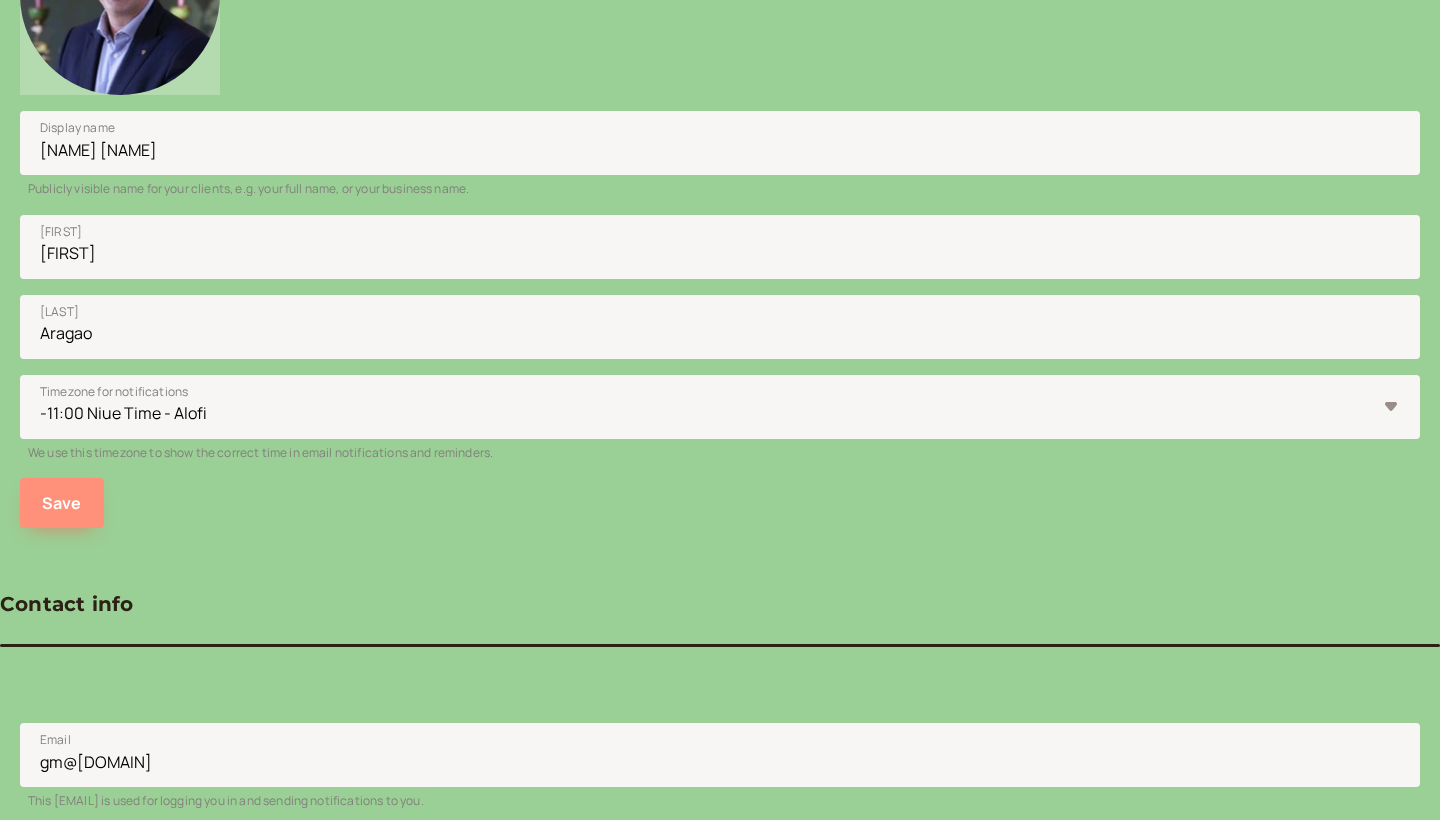 click on "Save" at bounding box center [62, 503] 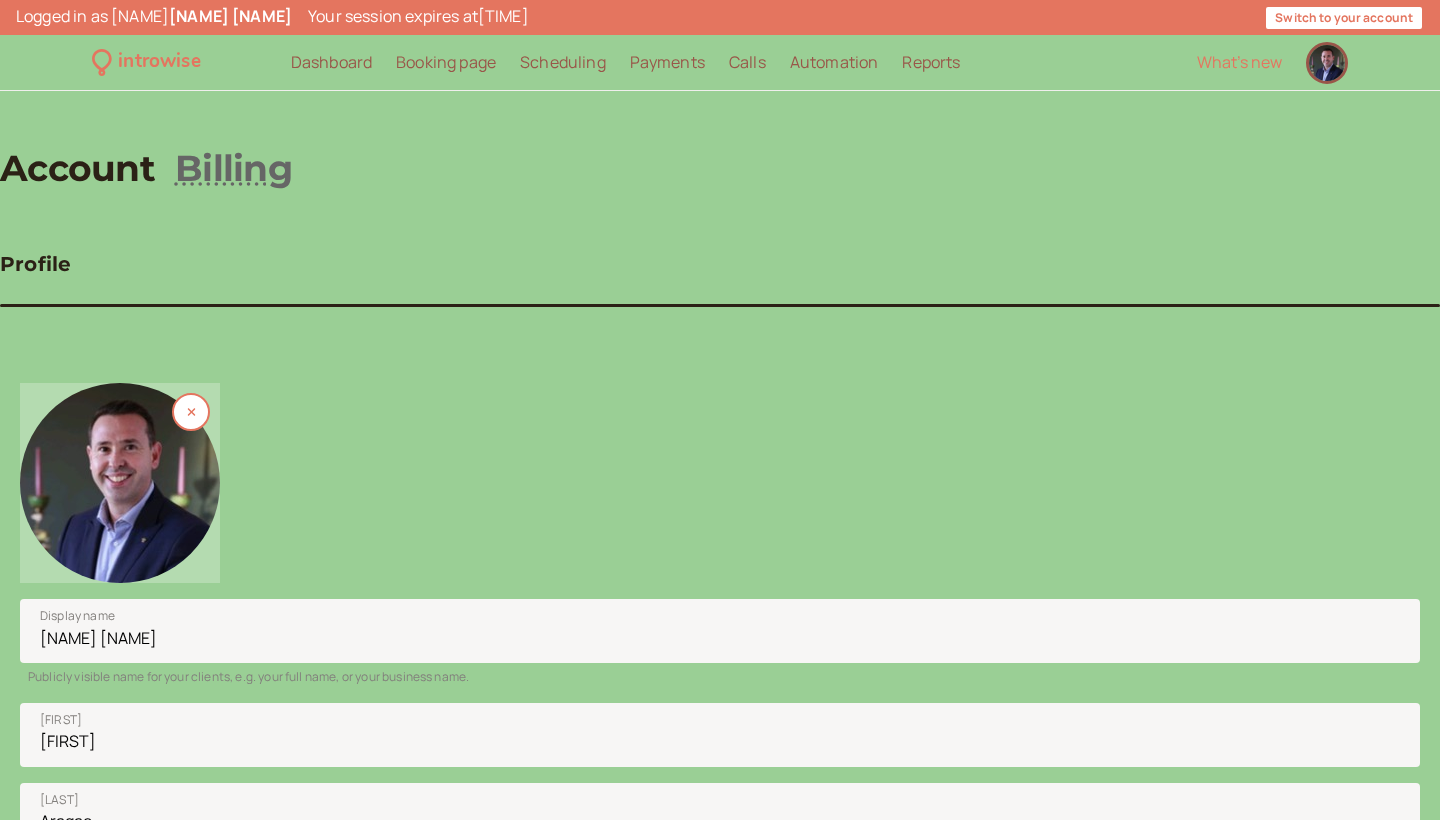 scroll, scrollTop: 0, scrollLeft: 0, axis: both 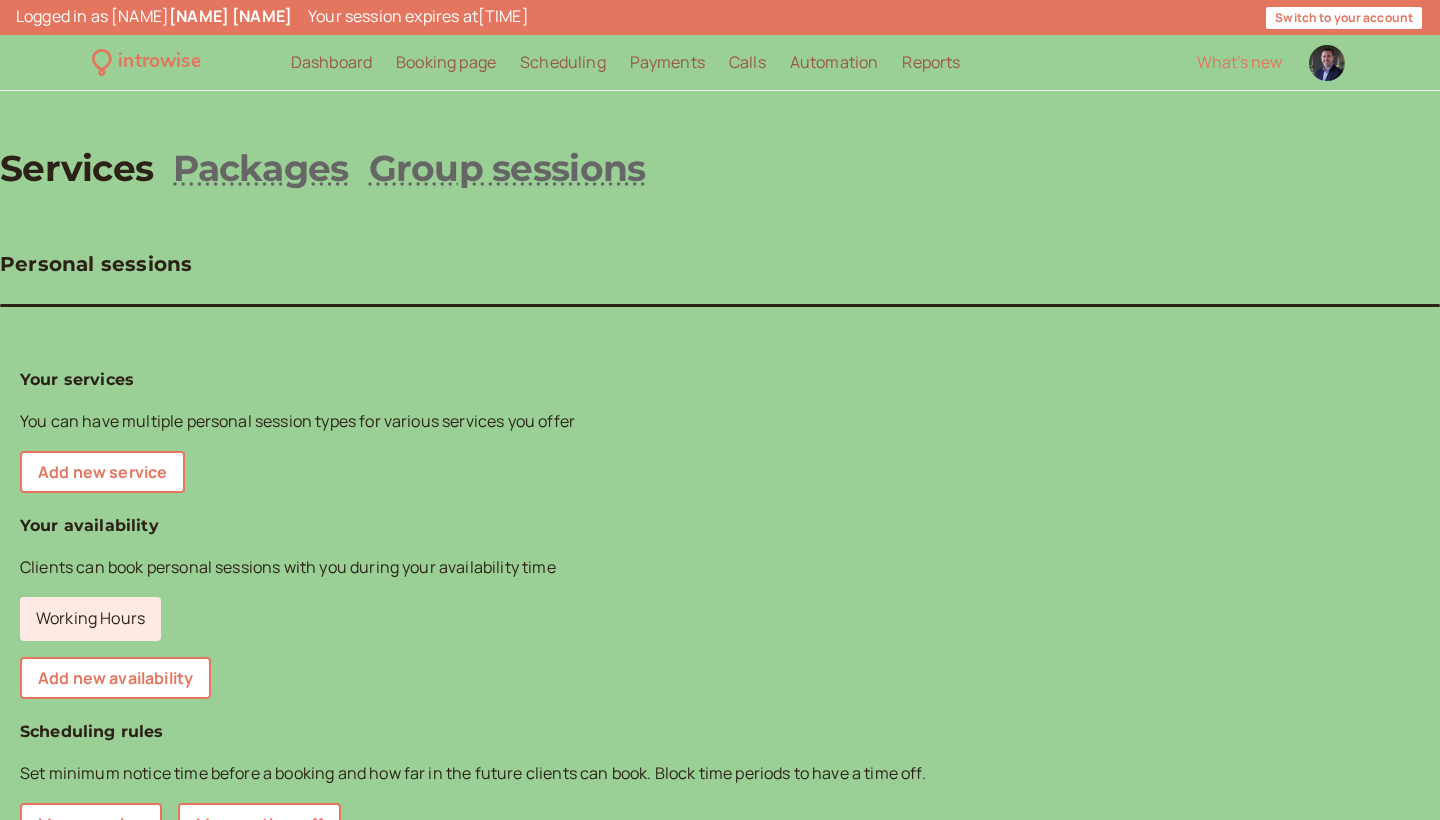 click on "Booking page" at bounding box center (446, 62) 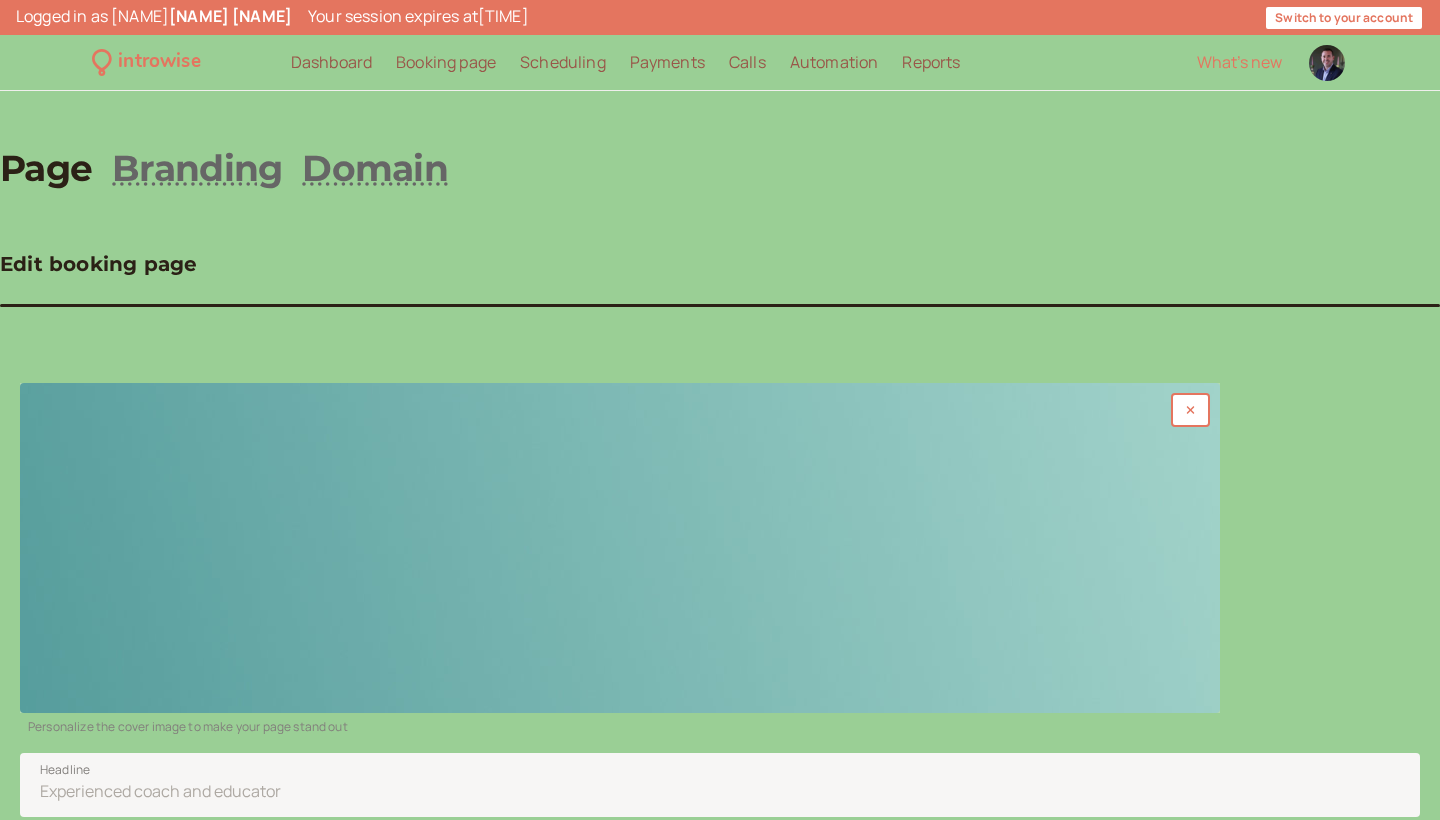 click at bounding box center (620, 548) 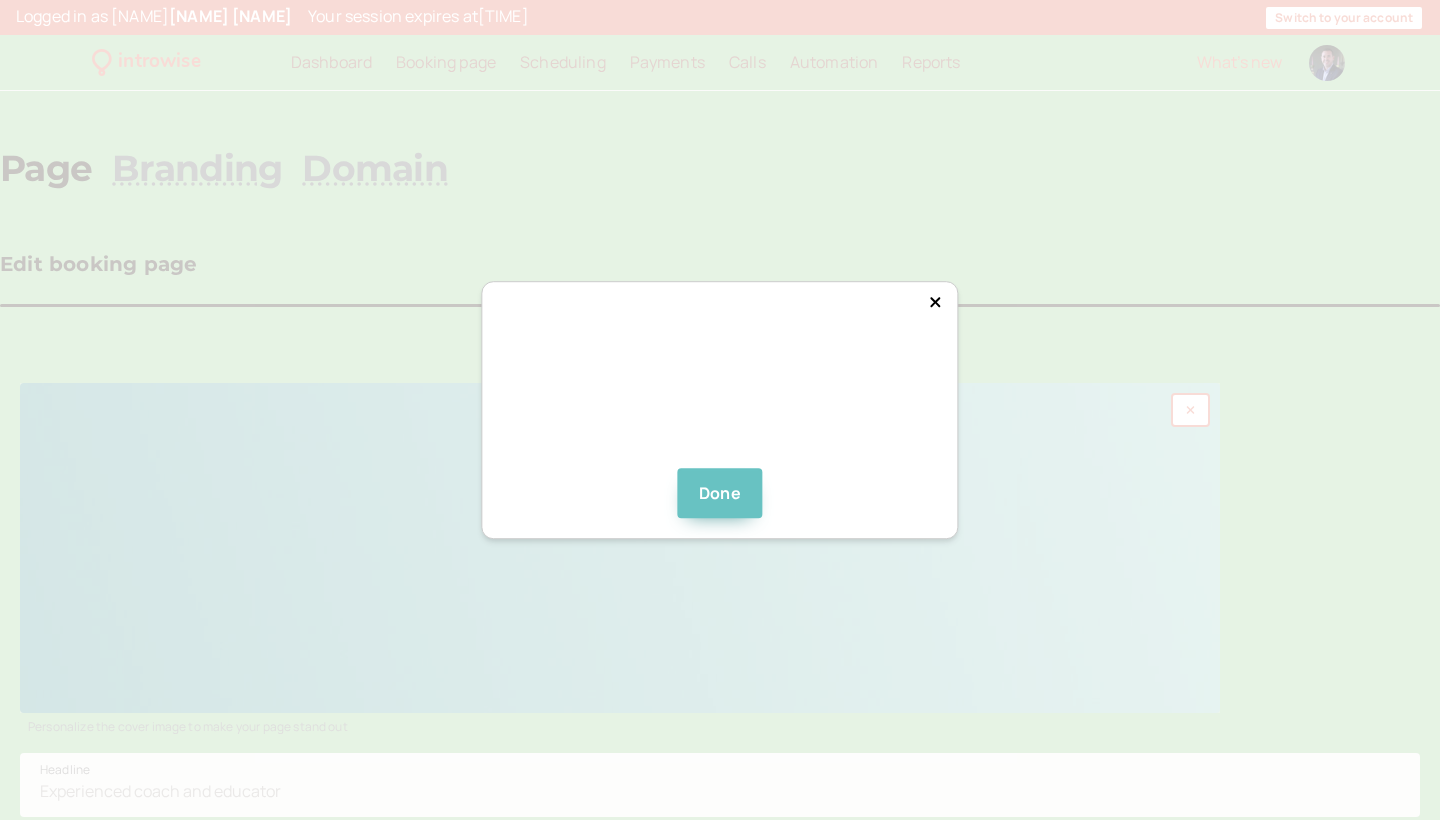 click on "Done" at bounding box center (720, 493) 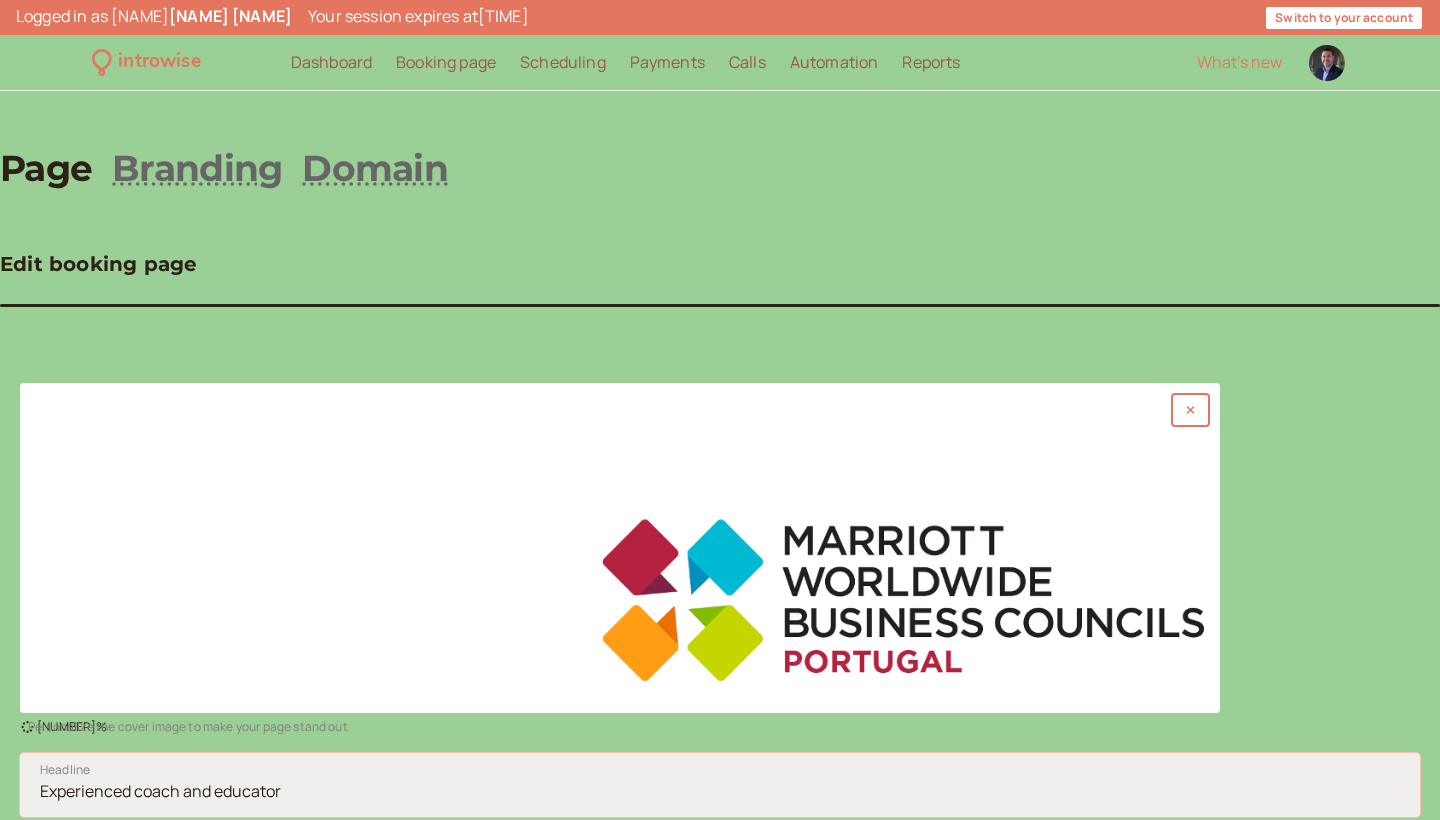click on "Headline" at bounding box center (720, 785) 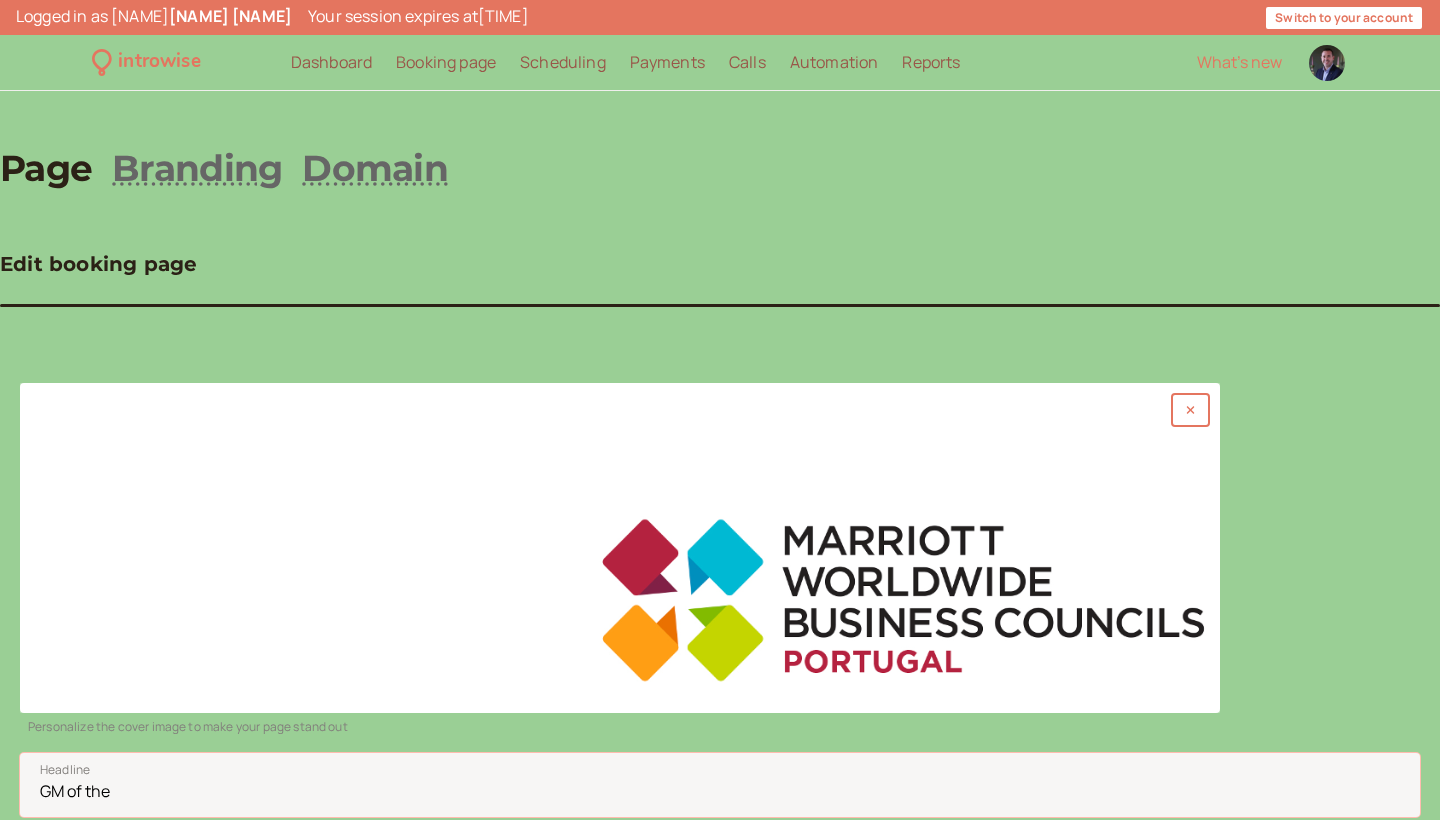 paste on "[BUSINESS_NAME]" 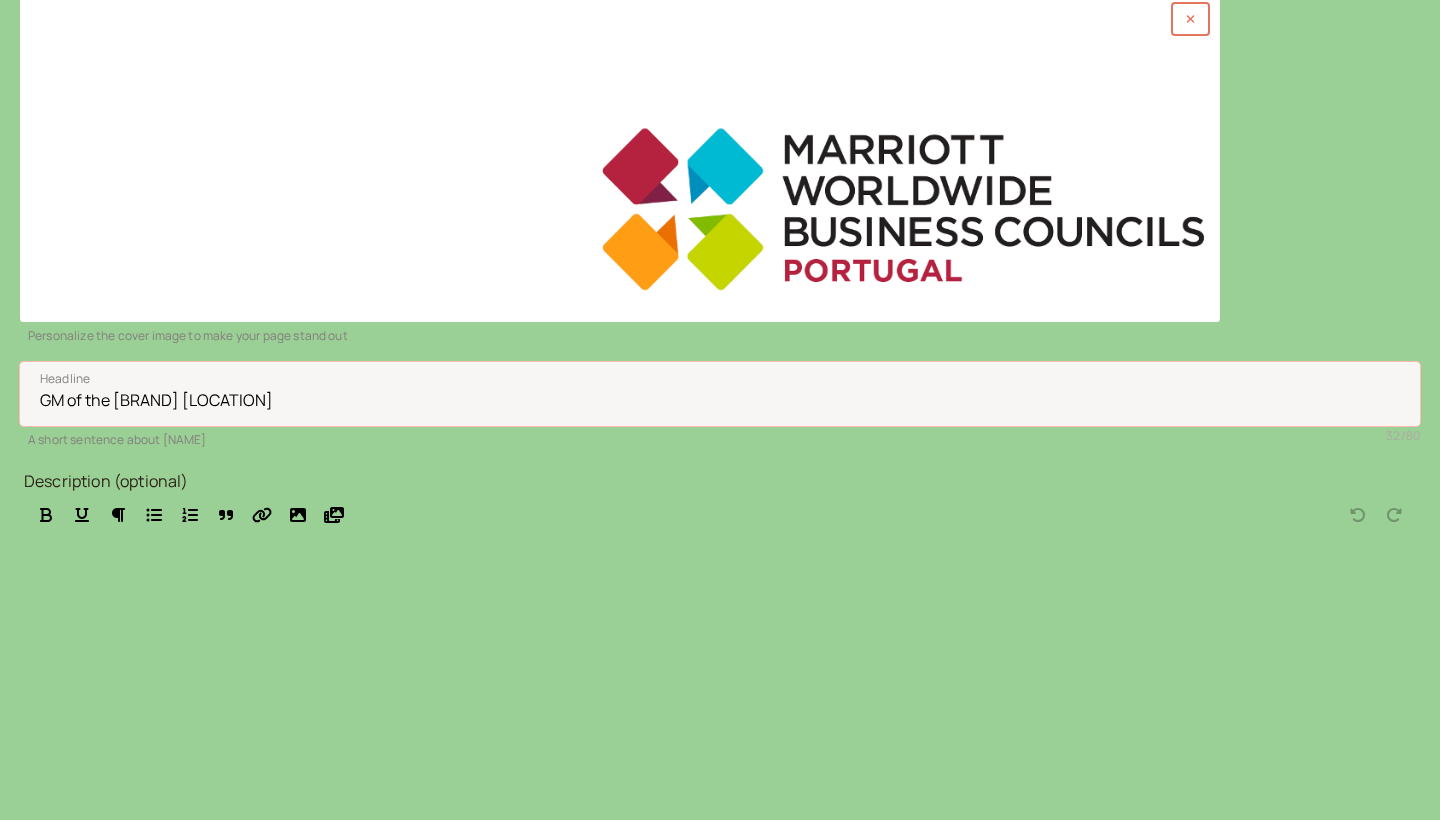 scroll, scrollTop: 390, scrollLeft: 0, axis: vertical 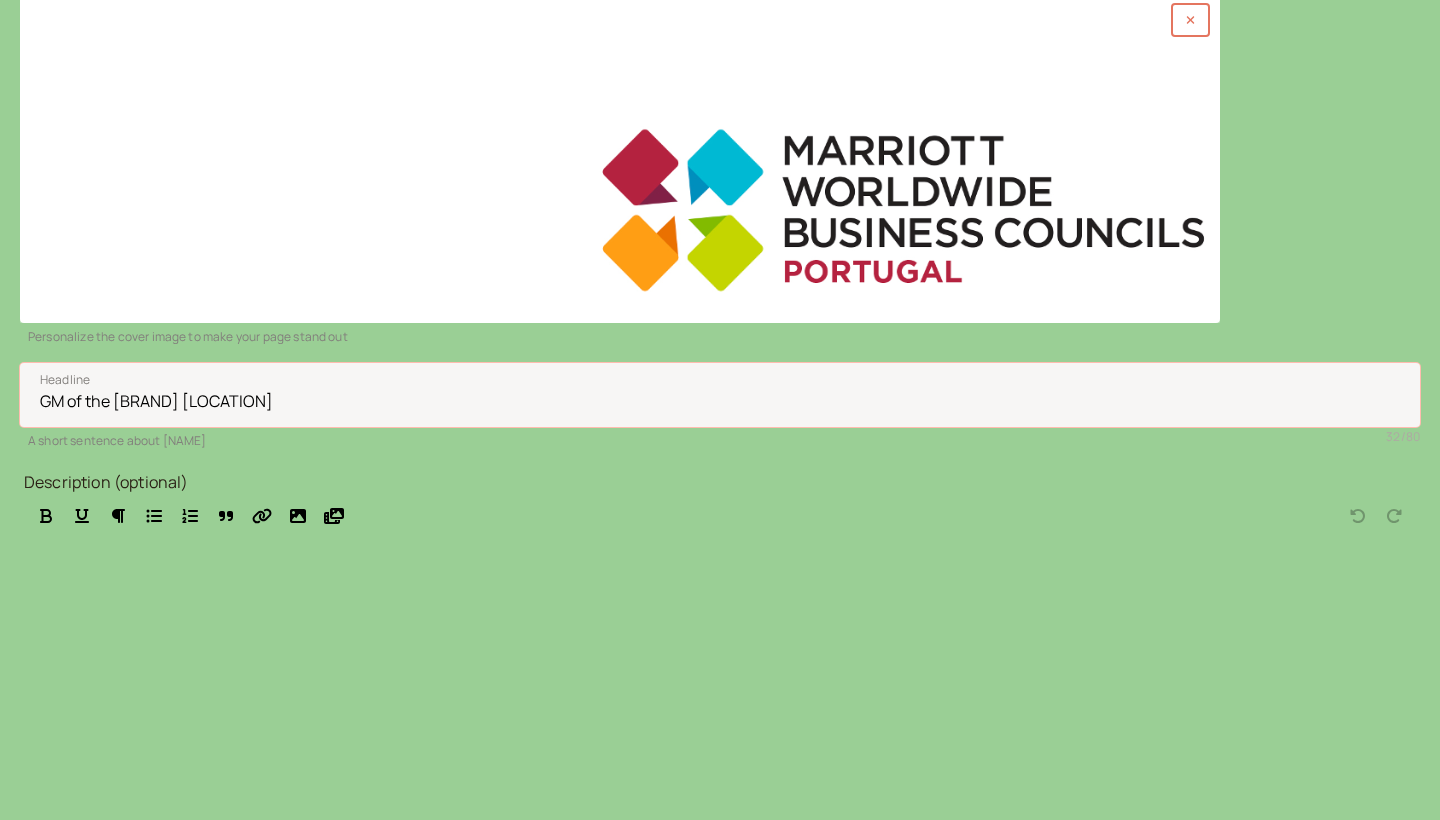 type on "GM of the [BRAND] [LOCATION]" 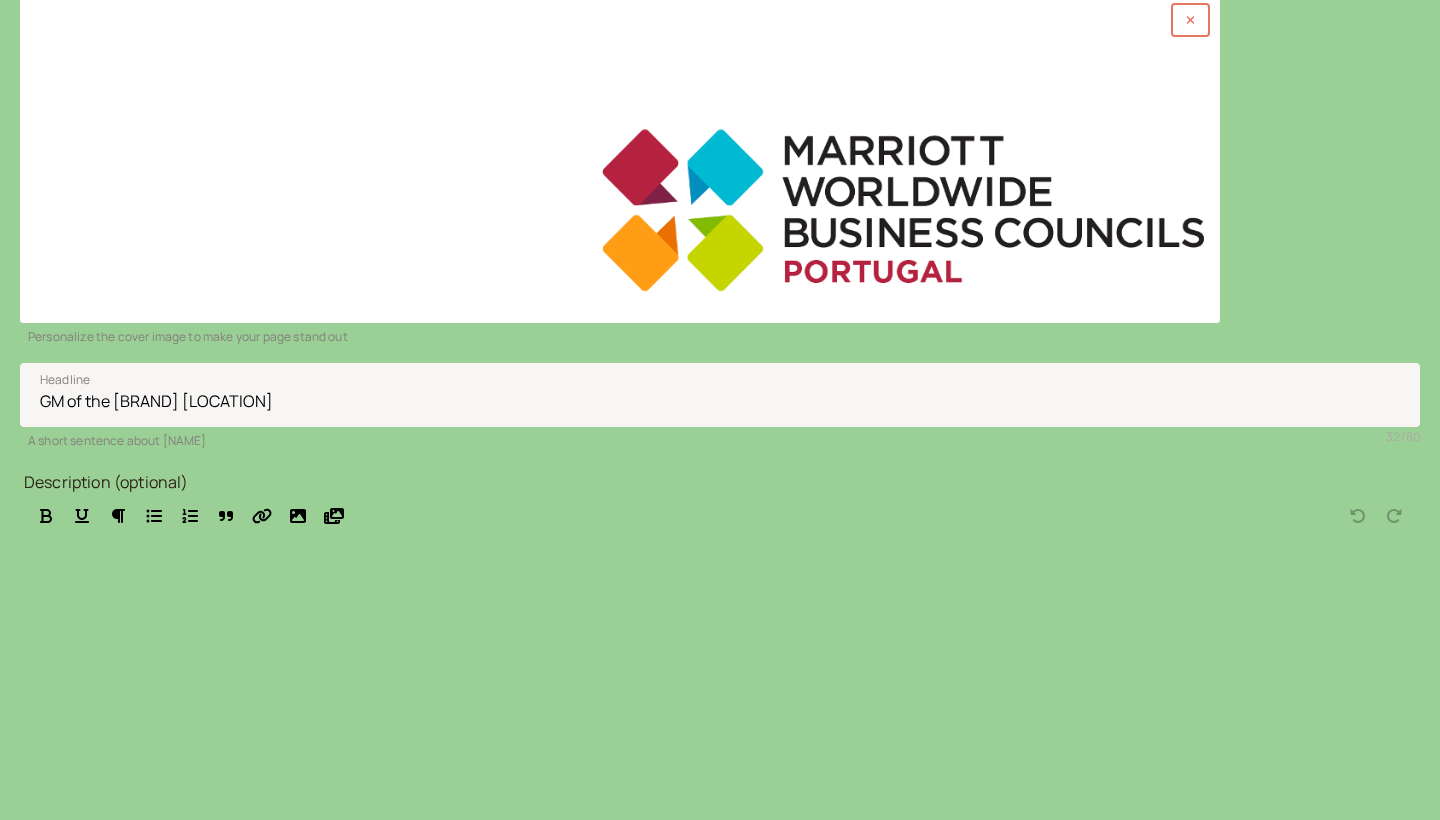 click on "Save" at bounding box center (62, 880) 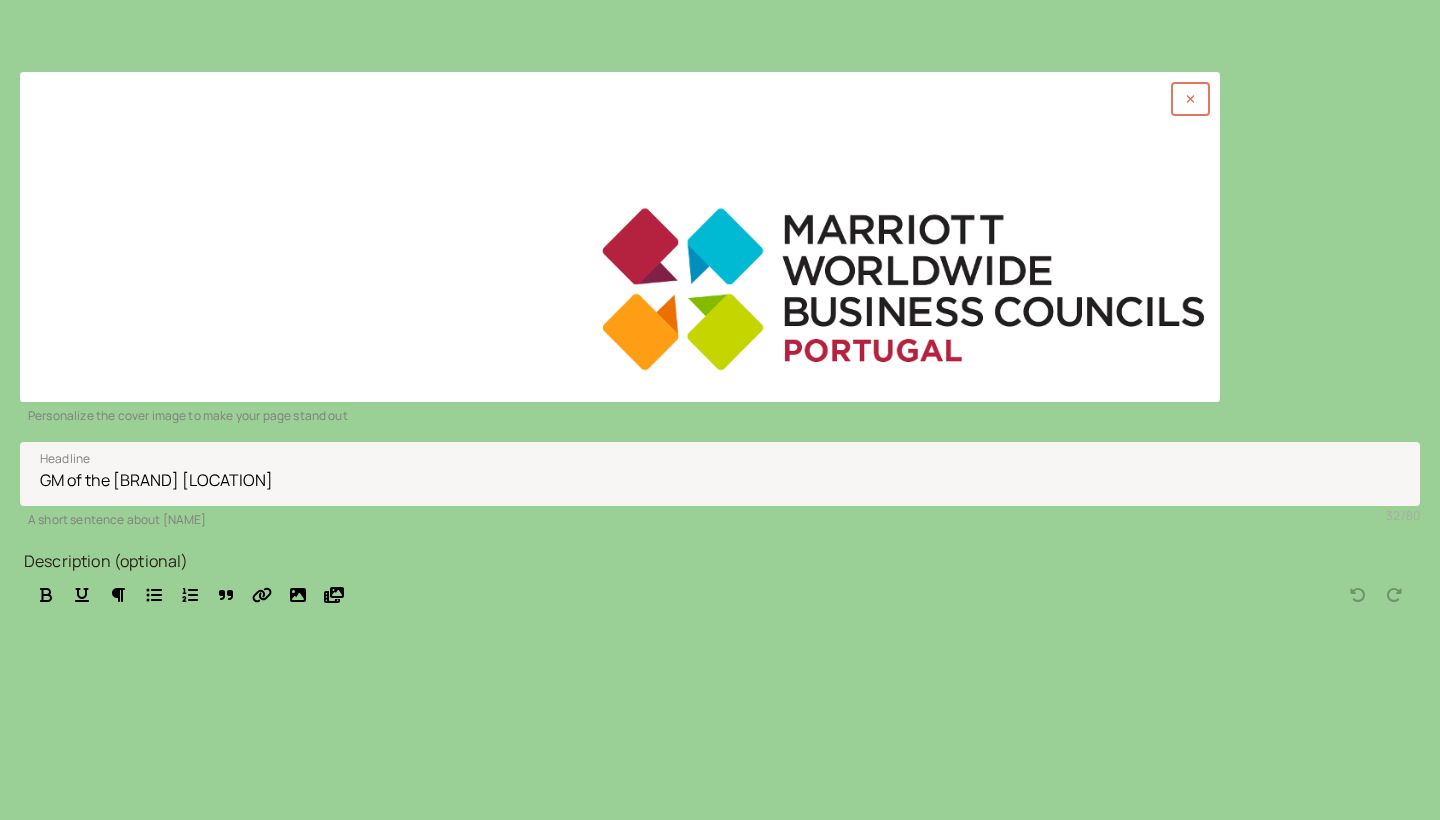 scroll, scrollTop: 383, scrollLeft: 0, axis: vertical 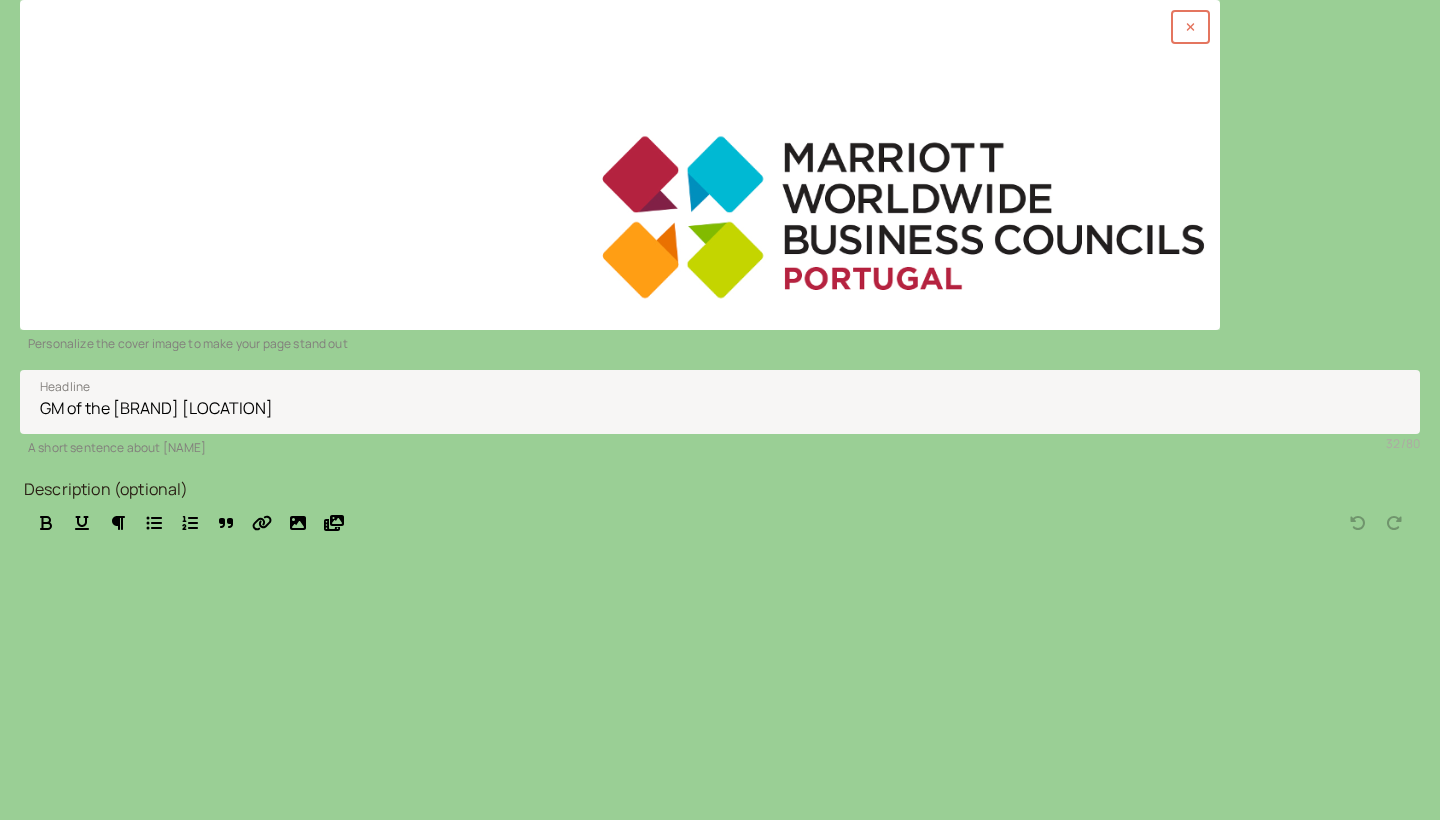 click on "Save" at bounding box center [62, 887] 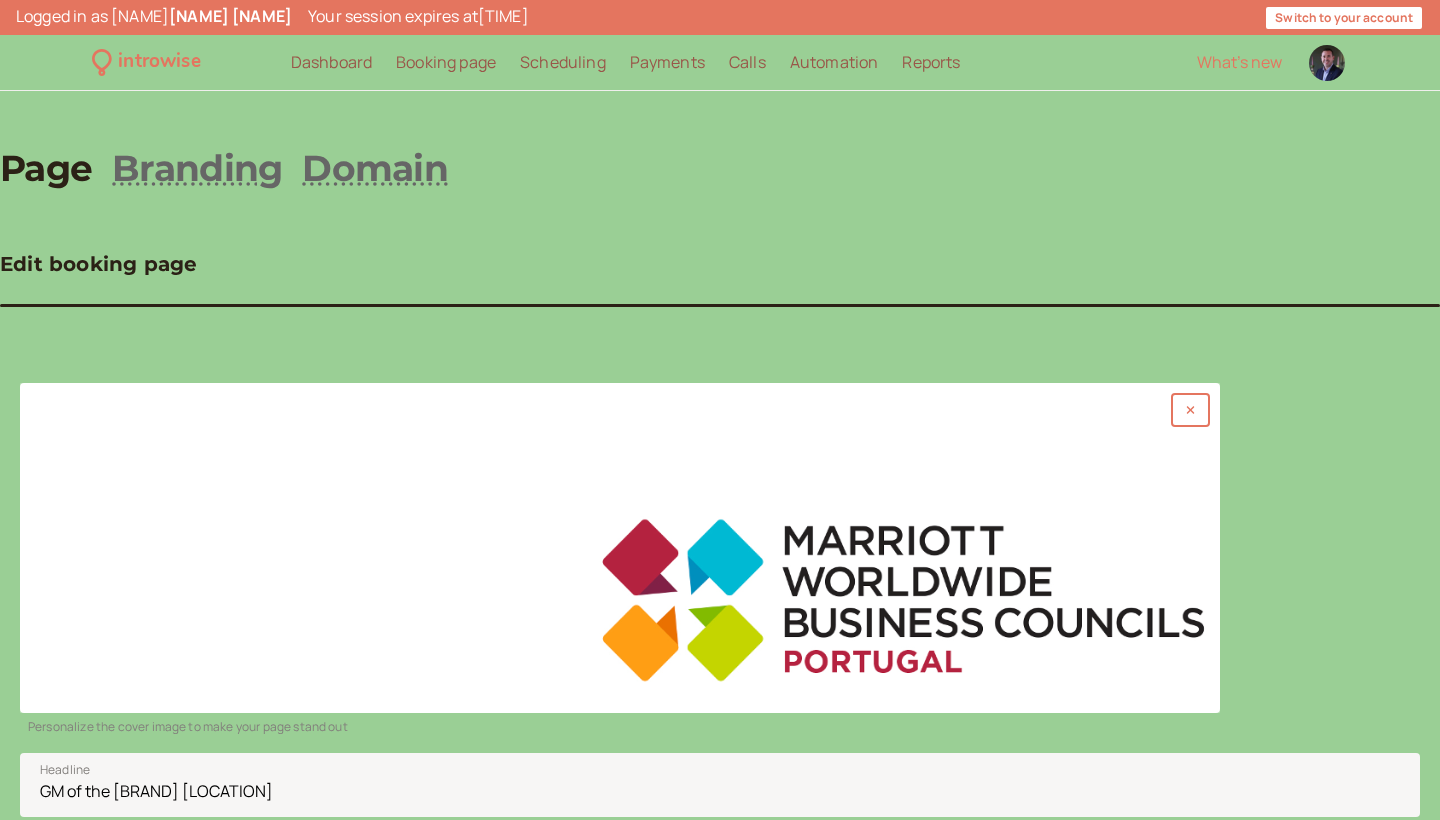 scroll, scrollTop: 0, scrollLeft: 0, axis: both 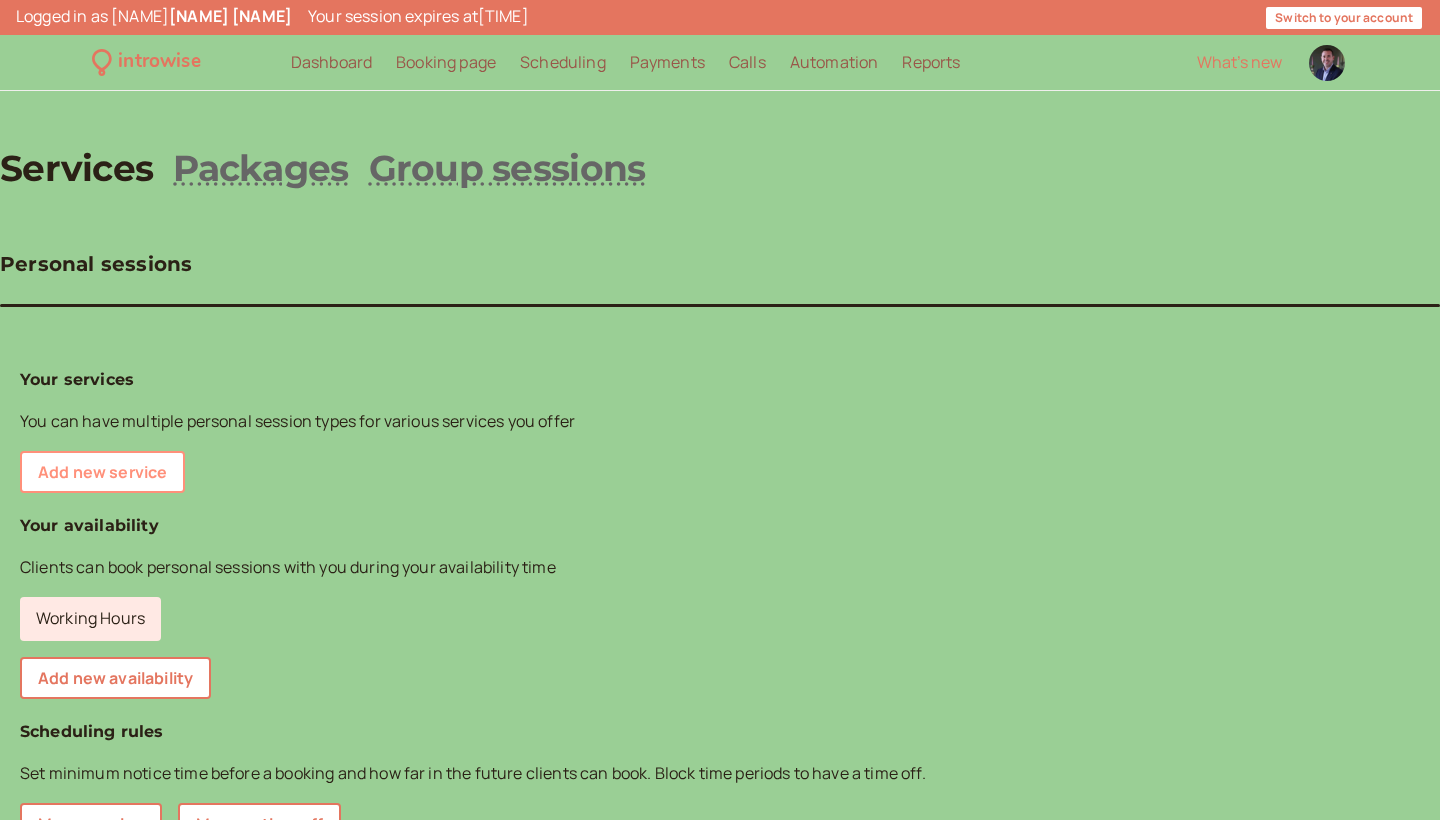 click on "Add new service" at bounding box center [102, 472] 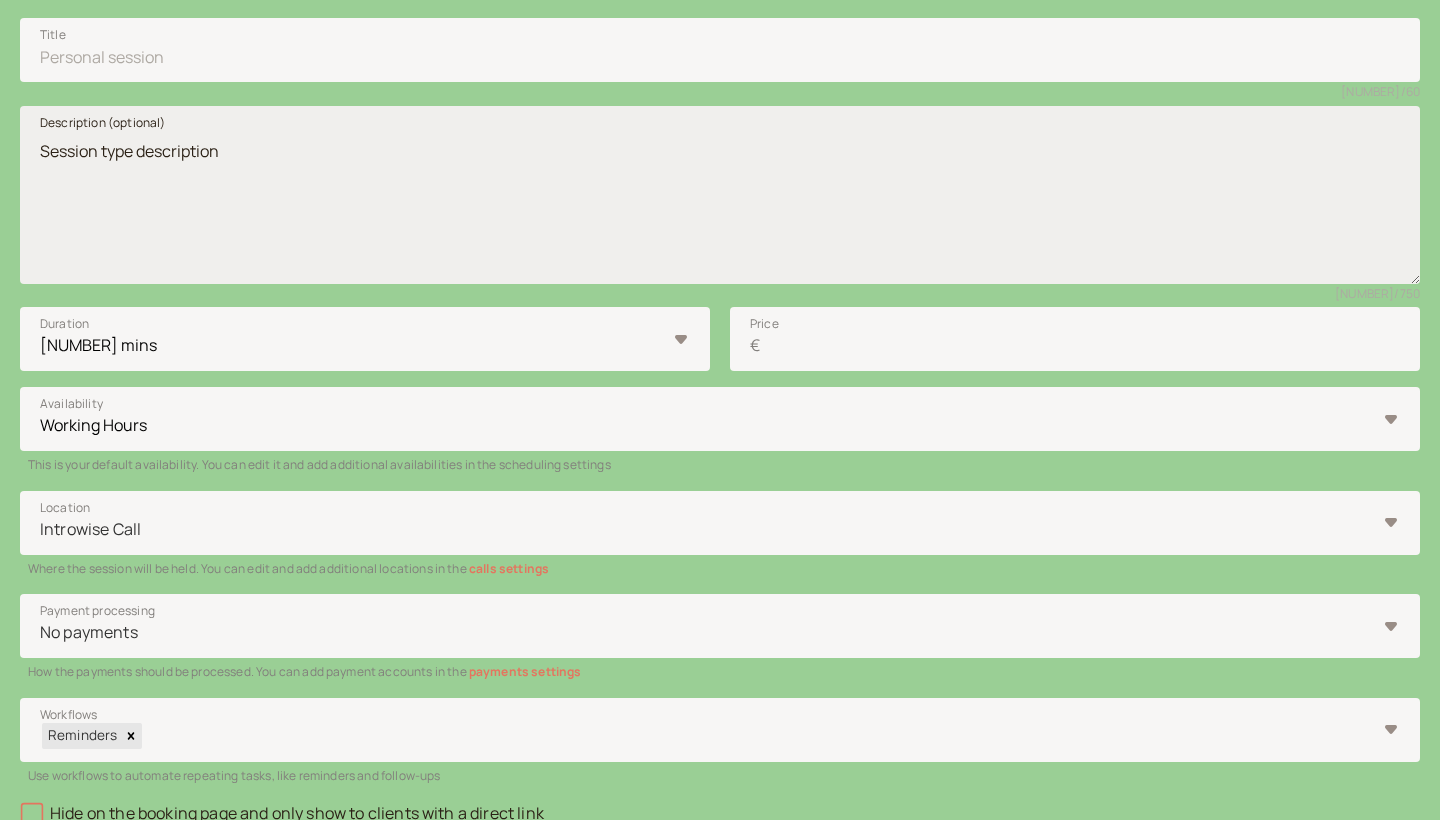 scroll, scrollTop: 394, scrollLeft: 0, axis: vertical 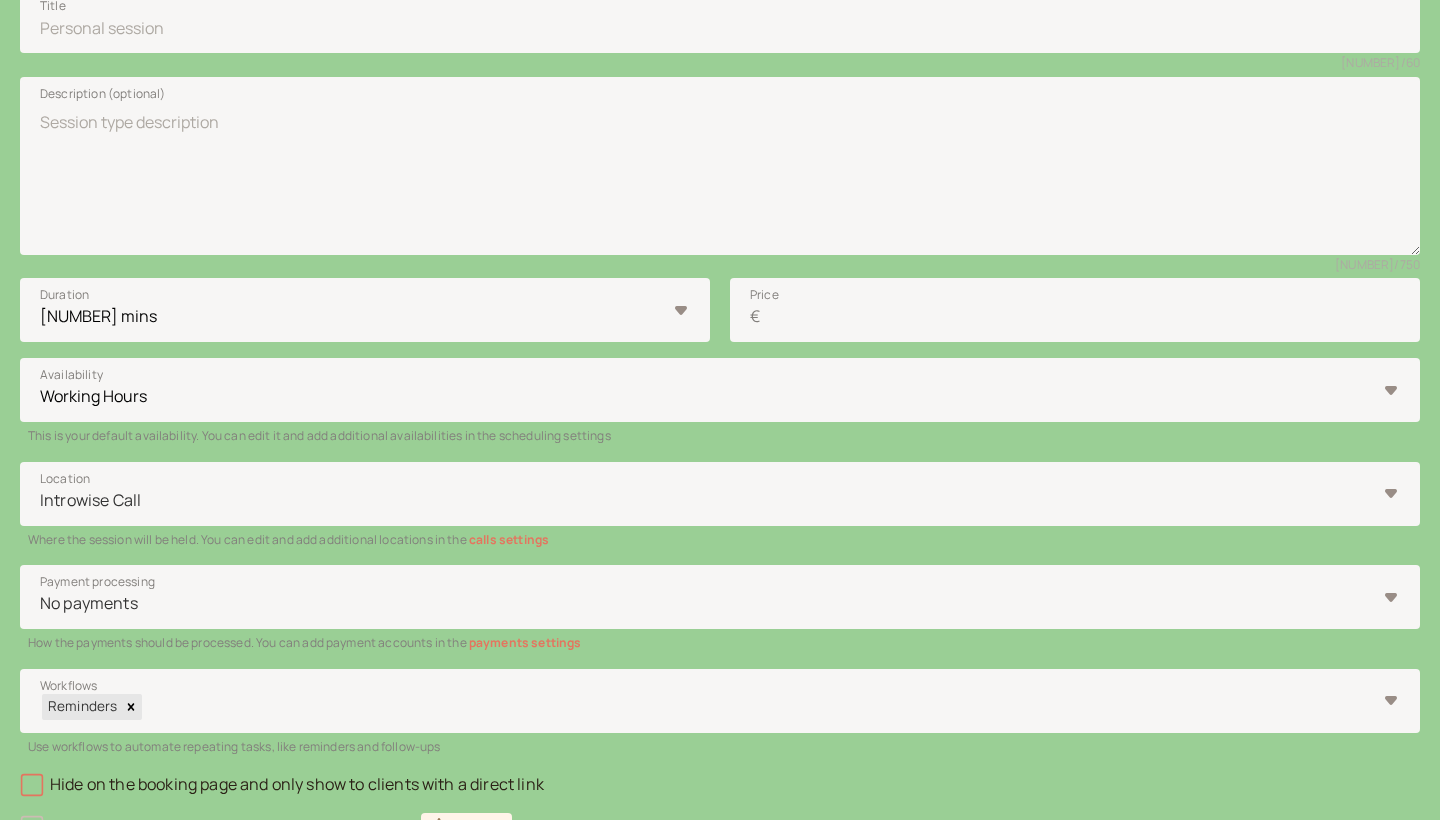 click on "calls settings" at bounding box center (509, 539) 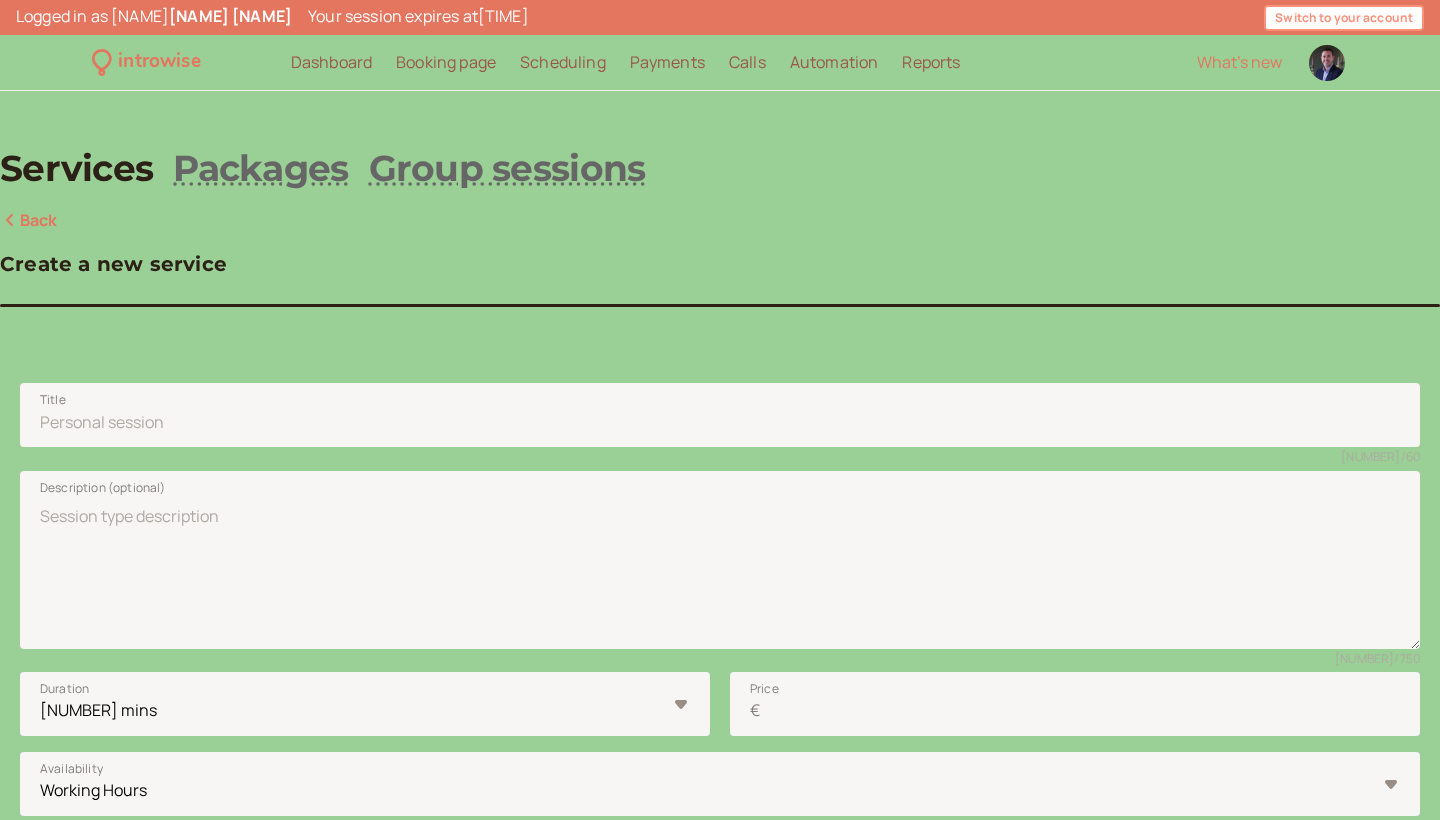 scroll, scrollTop: 0, scrollLeft: 0, axis: both 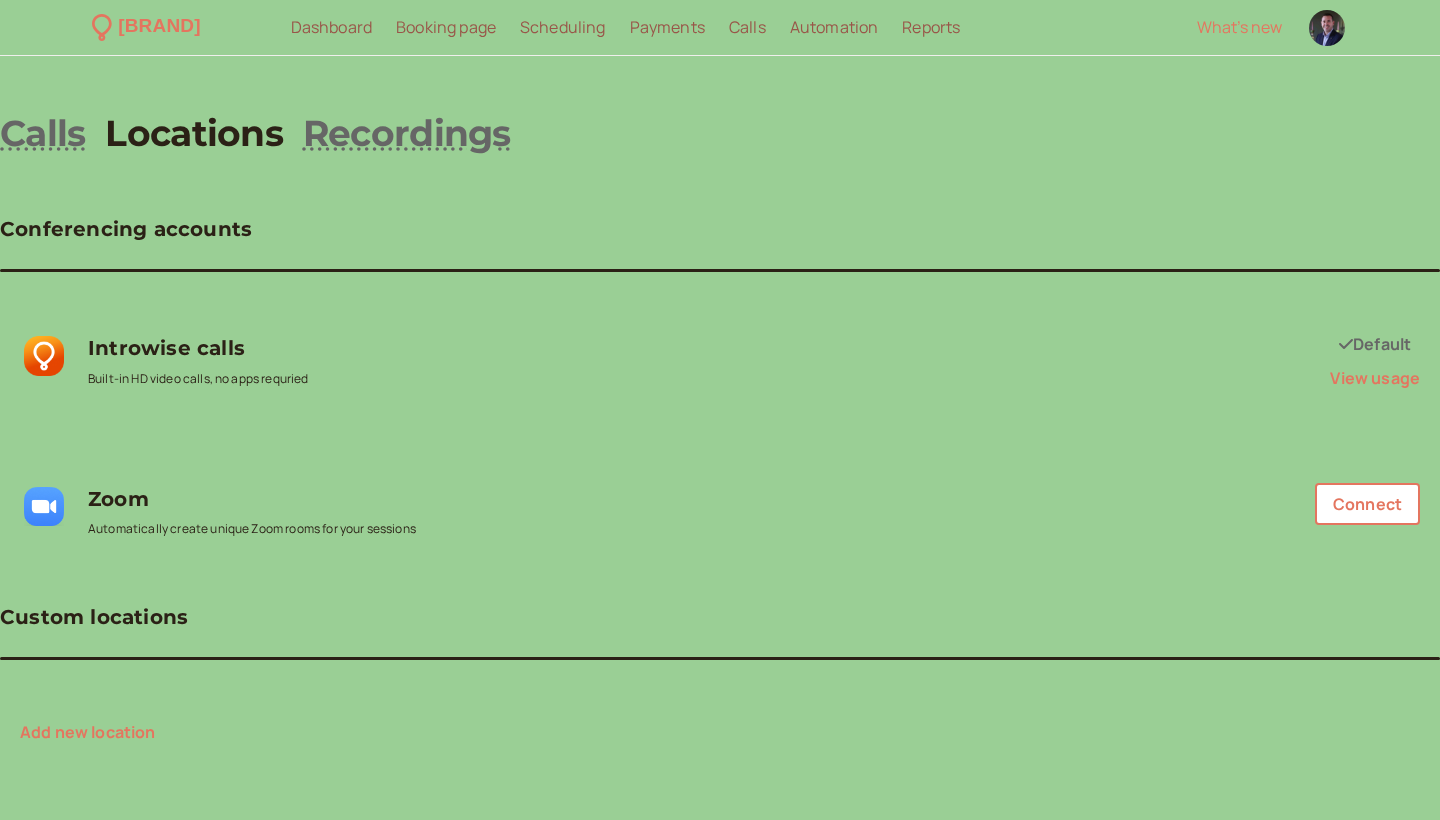click on "Add new location" at bounding box center [88, 732] 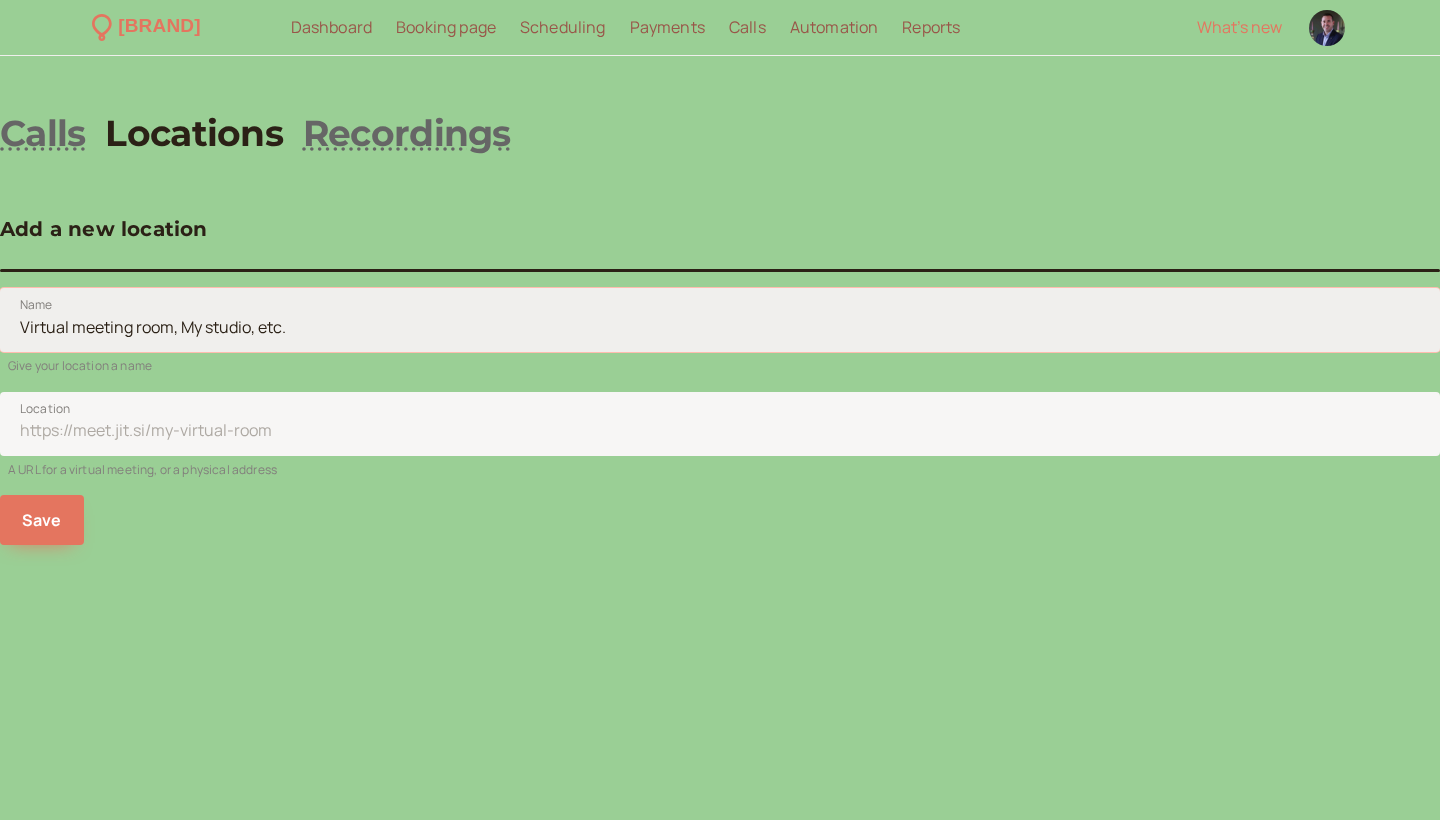 click on "Name" at bounding box center [720, 320] 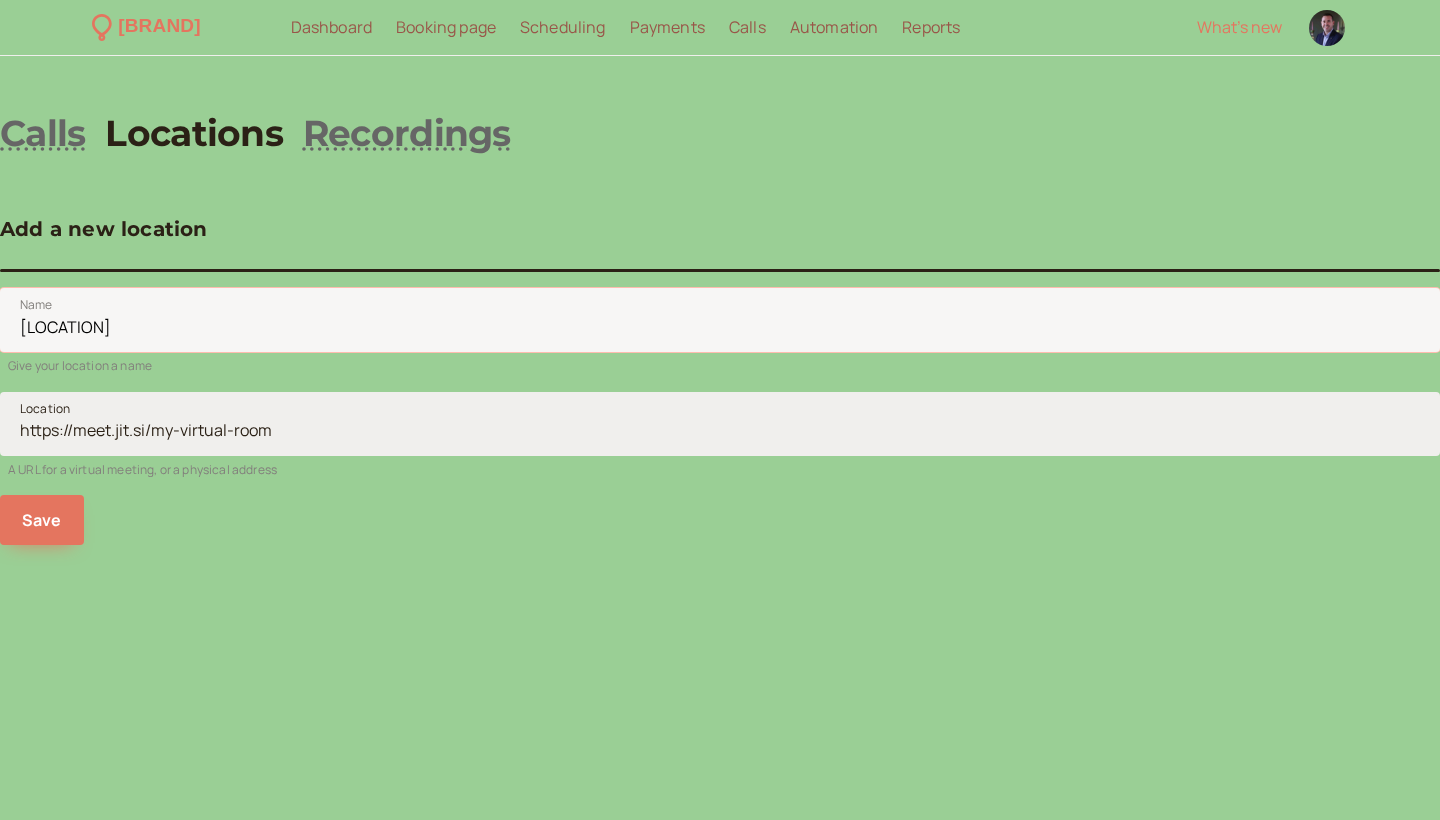 type on "[LOCATION]" 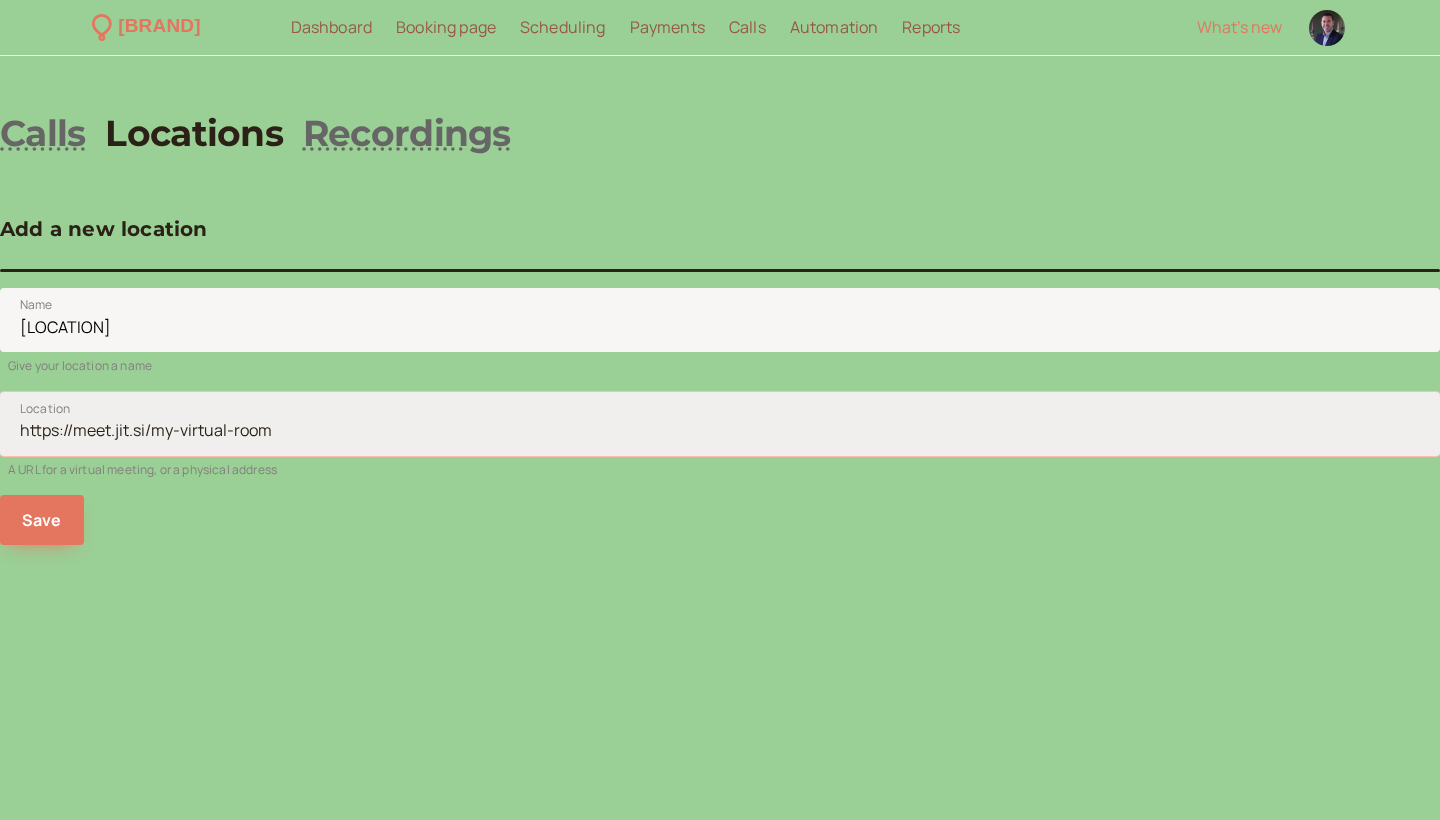 click on "Location" at bounding box center [720, 424] 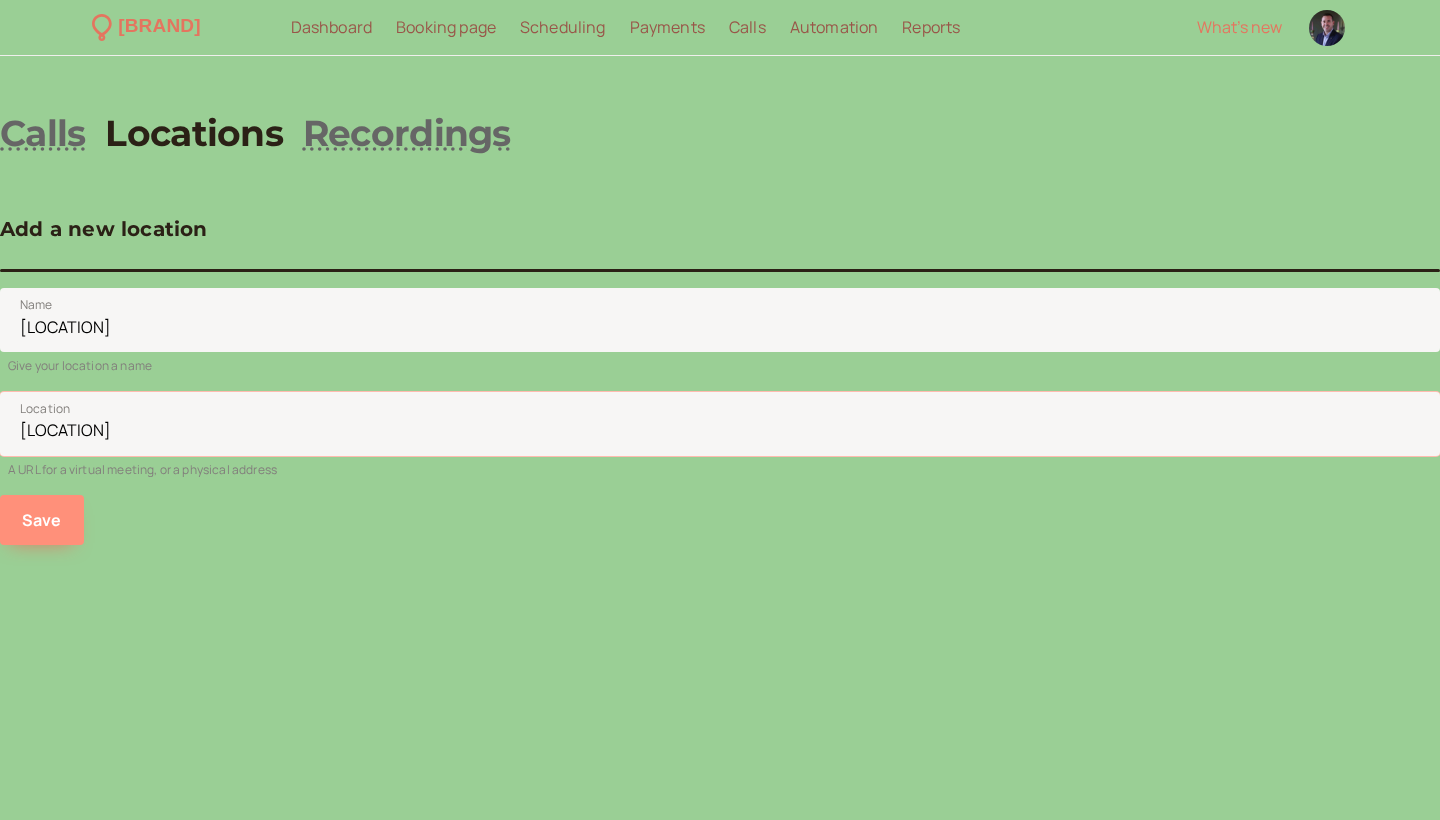 type on "[LOCATION]" 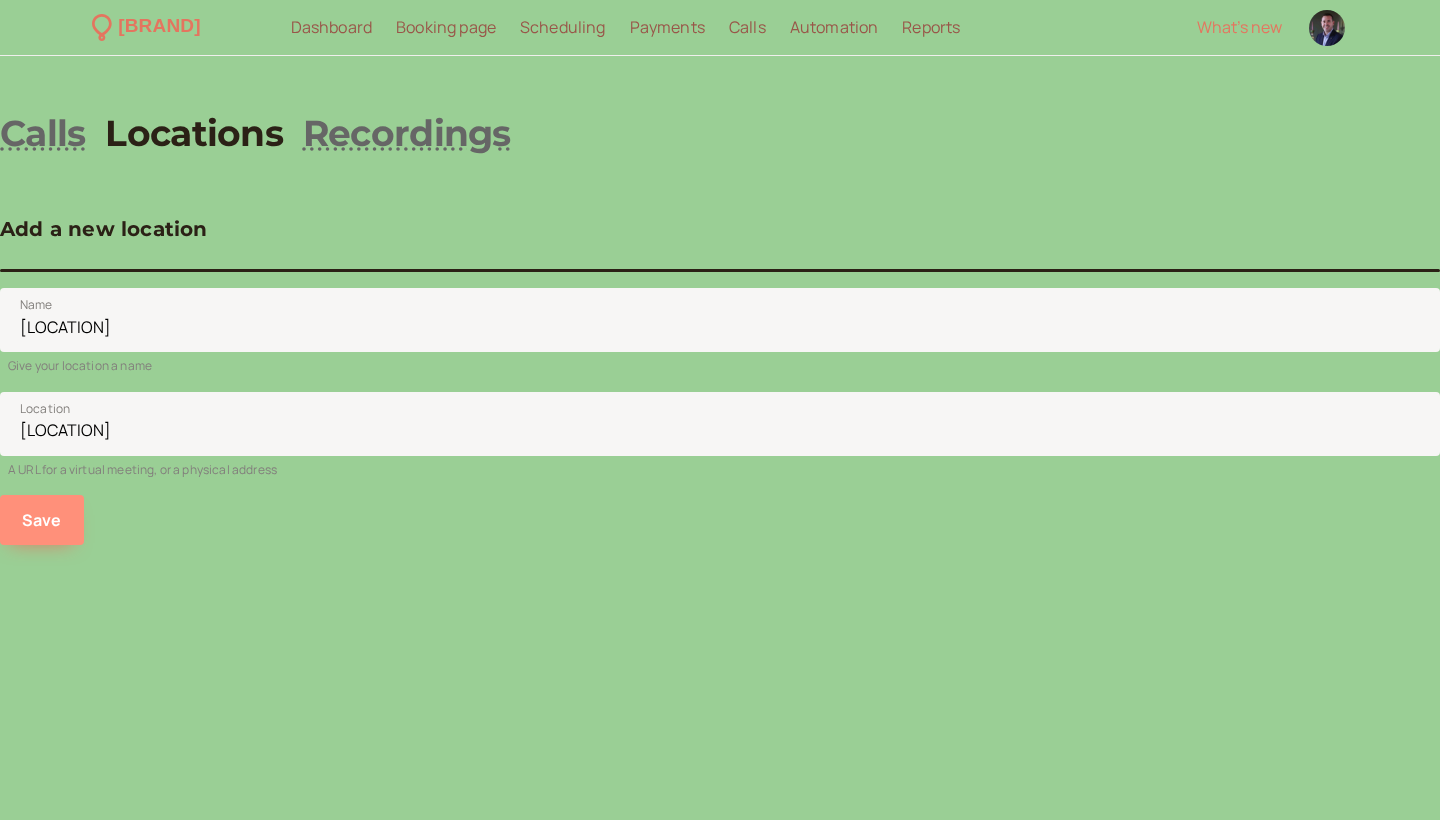 click on "Save" at bounding box center (42, 520) 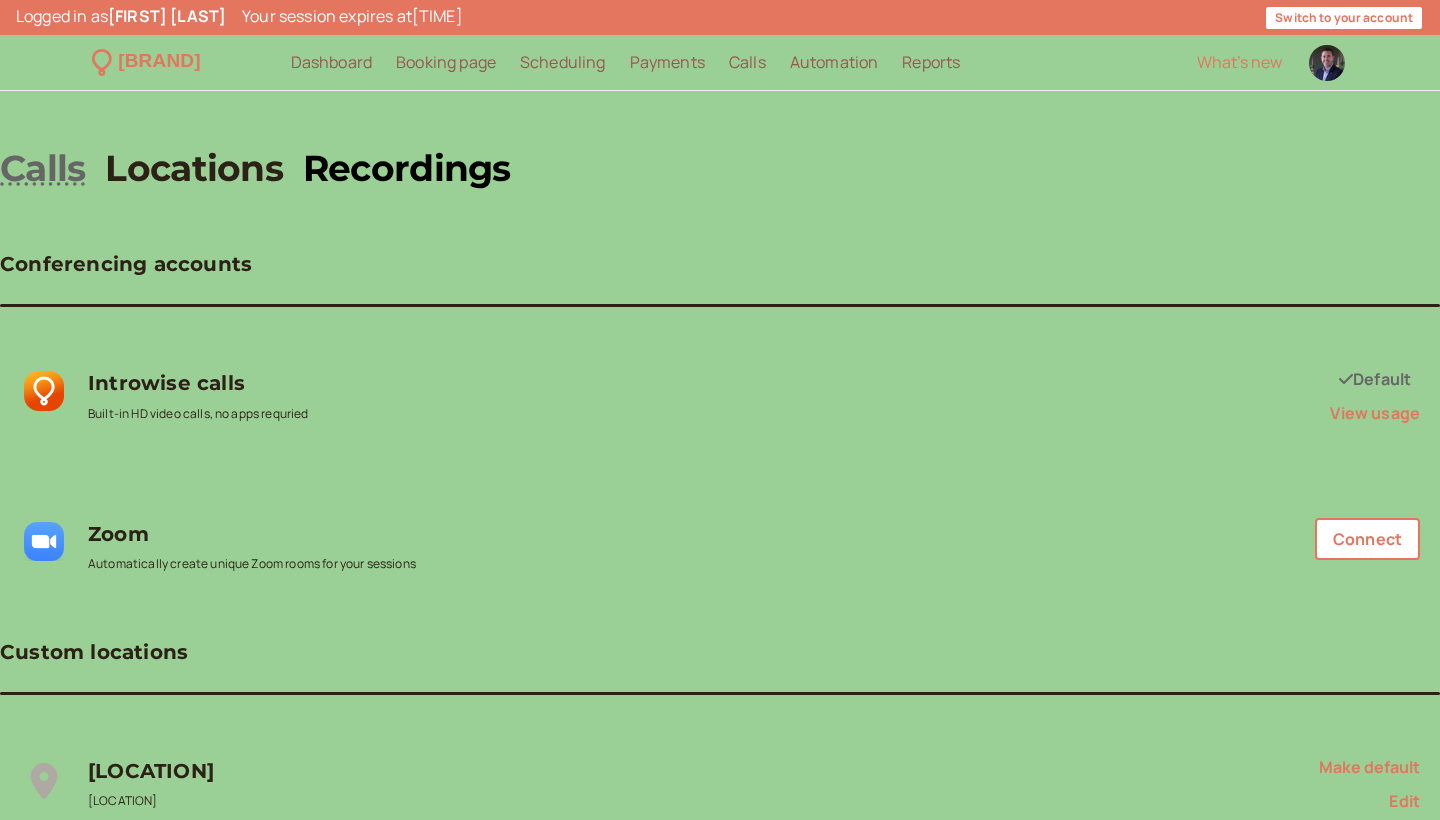 scroll, scrollTop: 0, scrollLeft: 0, axis: both 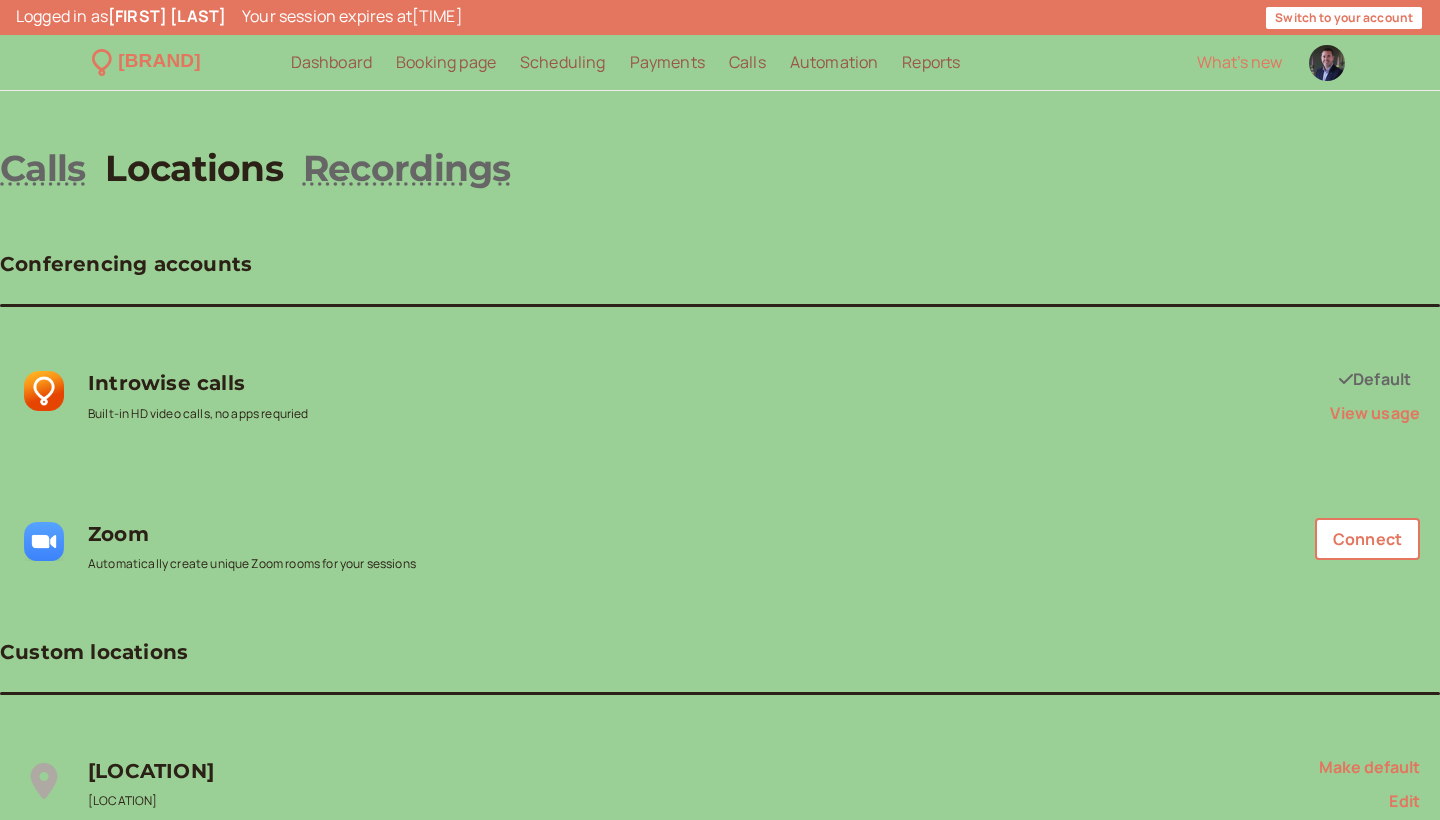 click on "Scheduling" at bounding box center [563, 62] 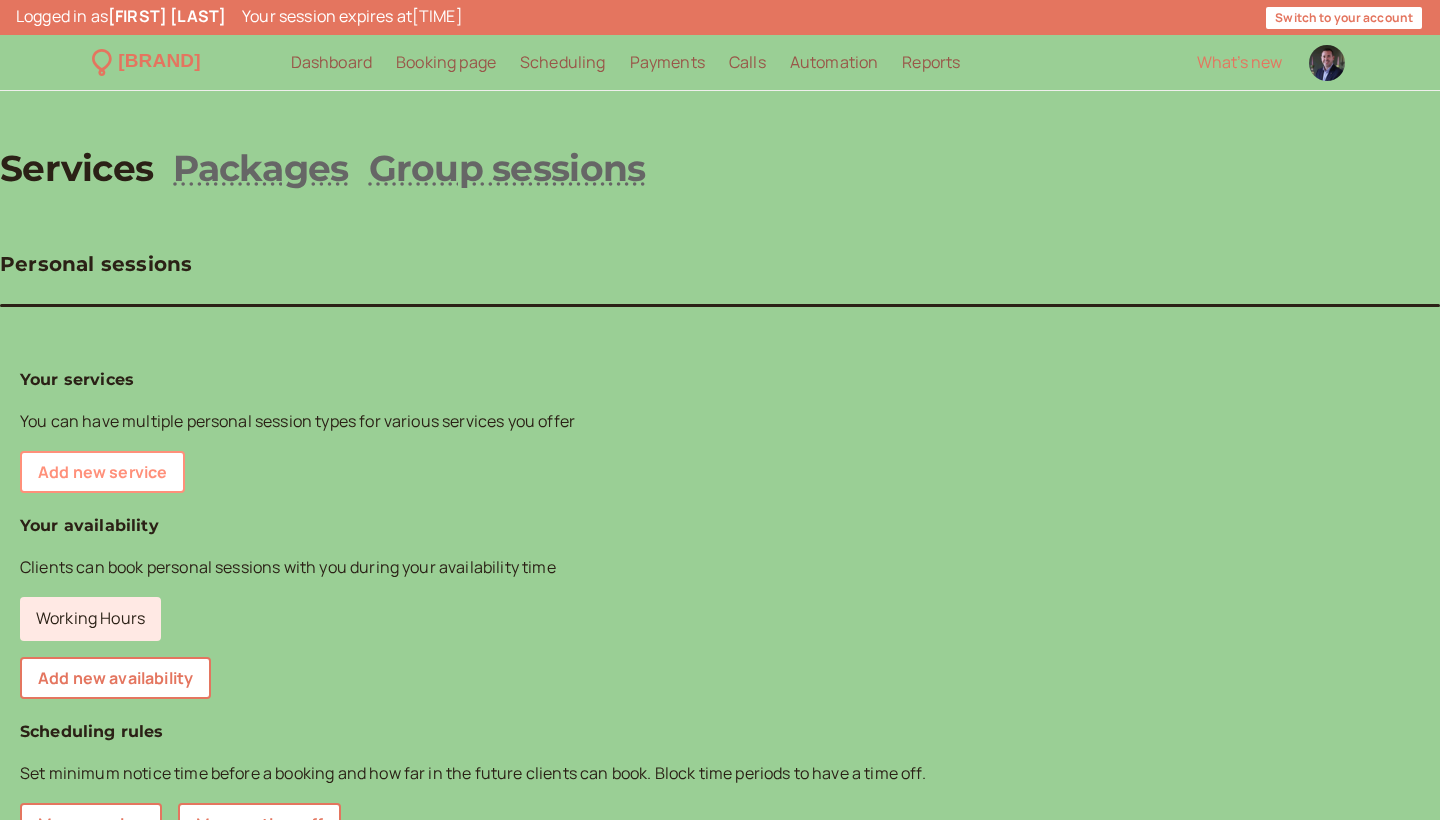 click on "Add new service" at bounding box center (102, 472) 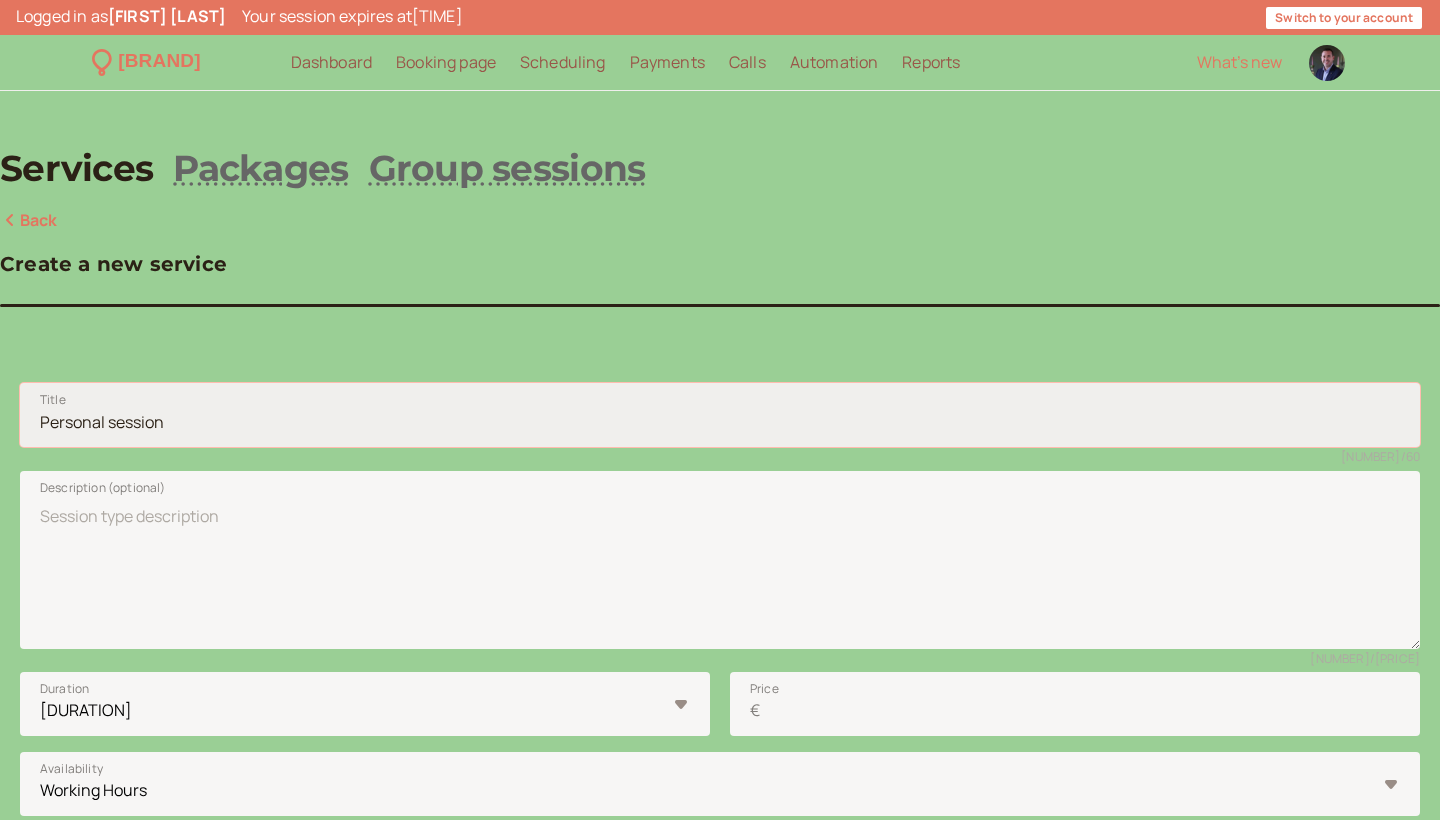 click on "Title" at bounding box center [720, 415] 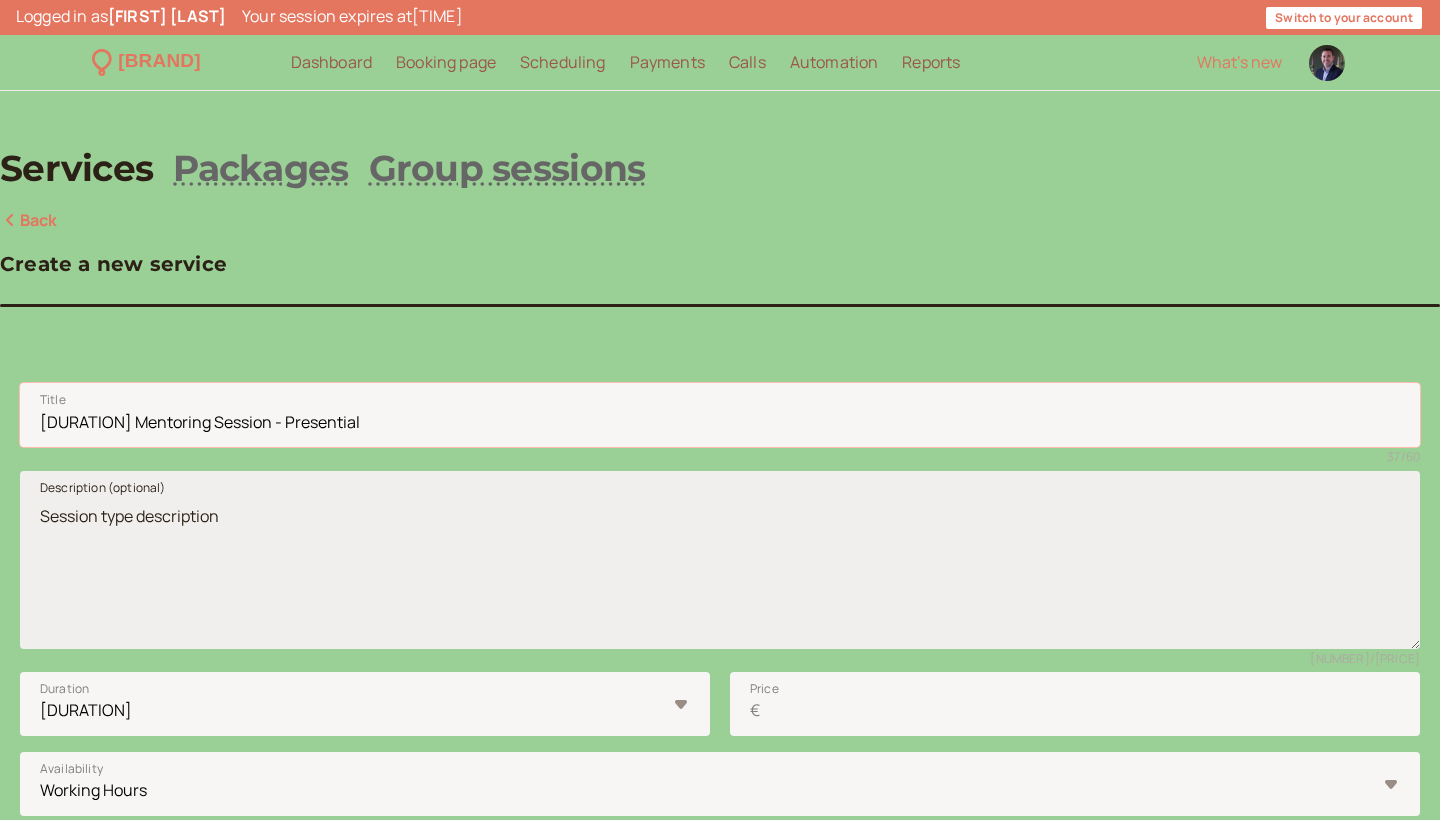 type on "[DURATION] Mentoring Session - Presential" 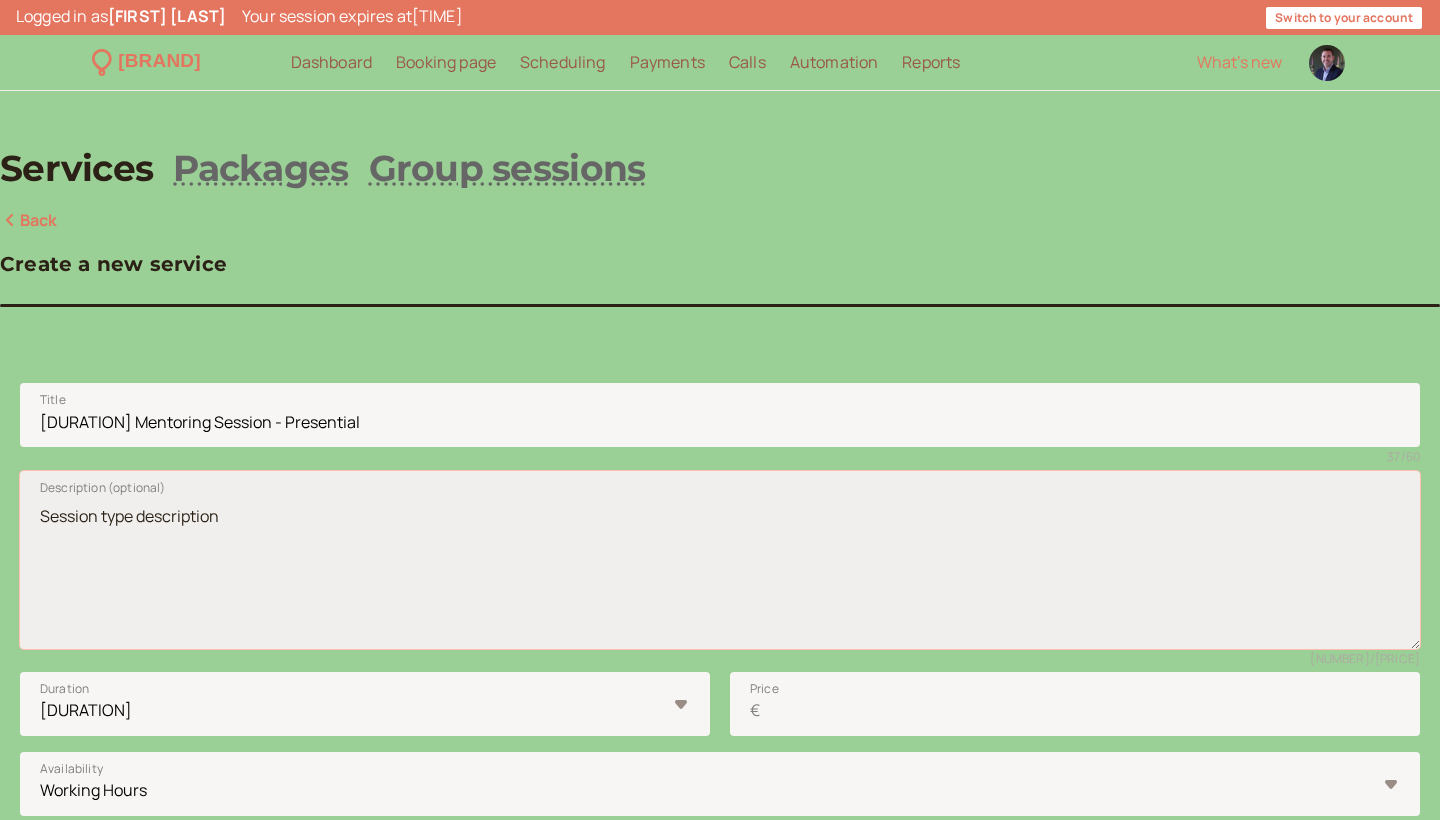 click on "Description (optional)" at bounding box center (720, 560) 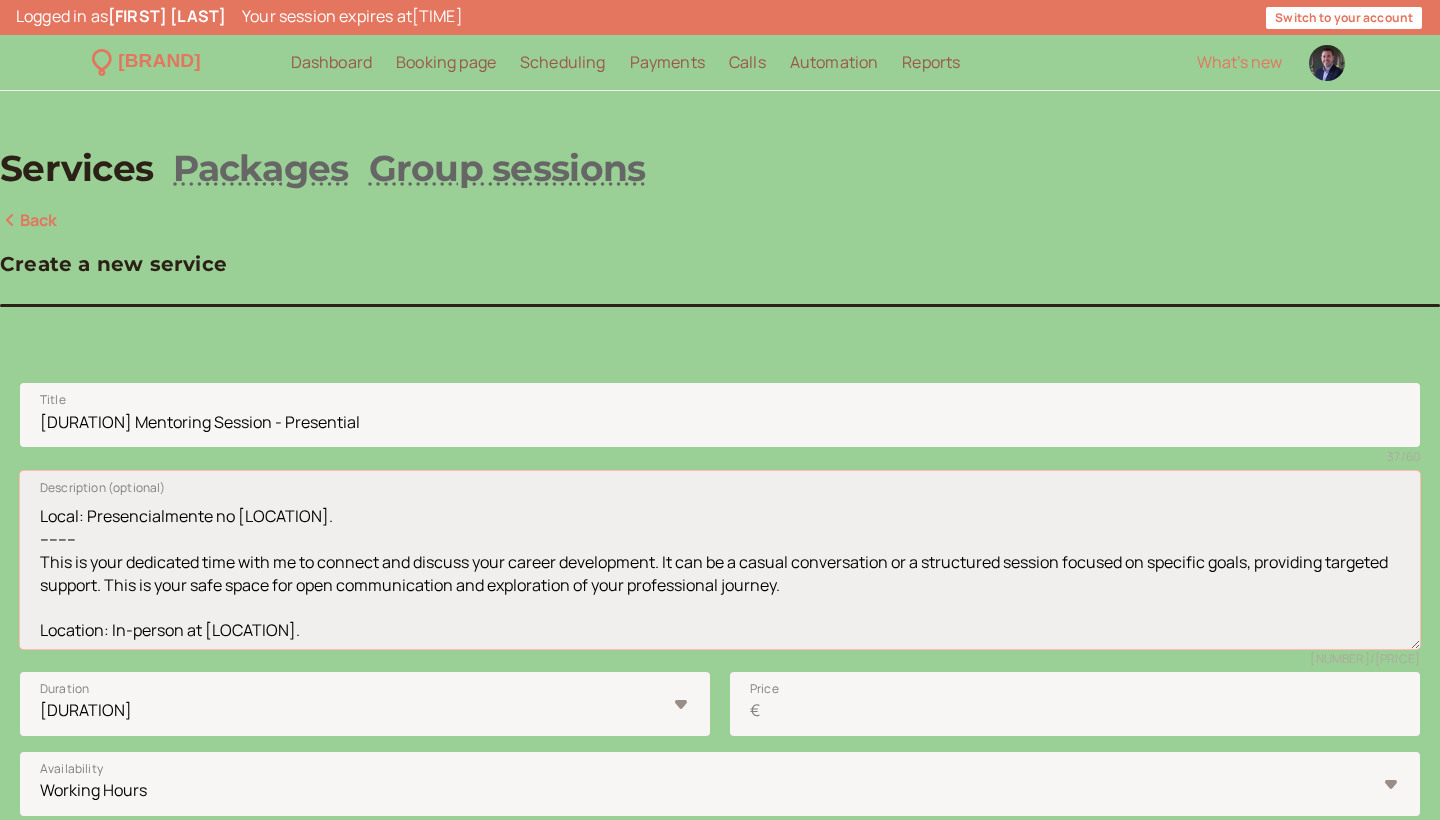 scroll, scrollTop: 193, scrollLeft: 0, axis: vertical 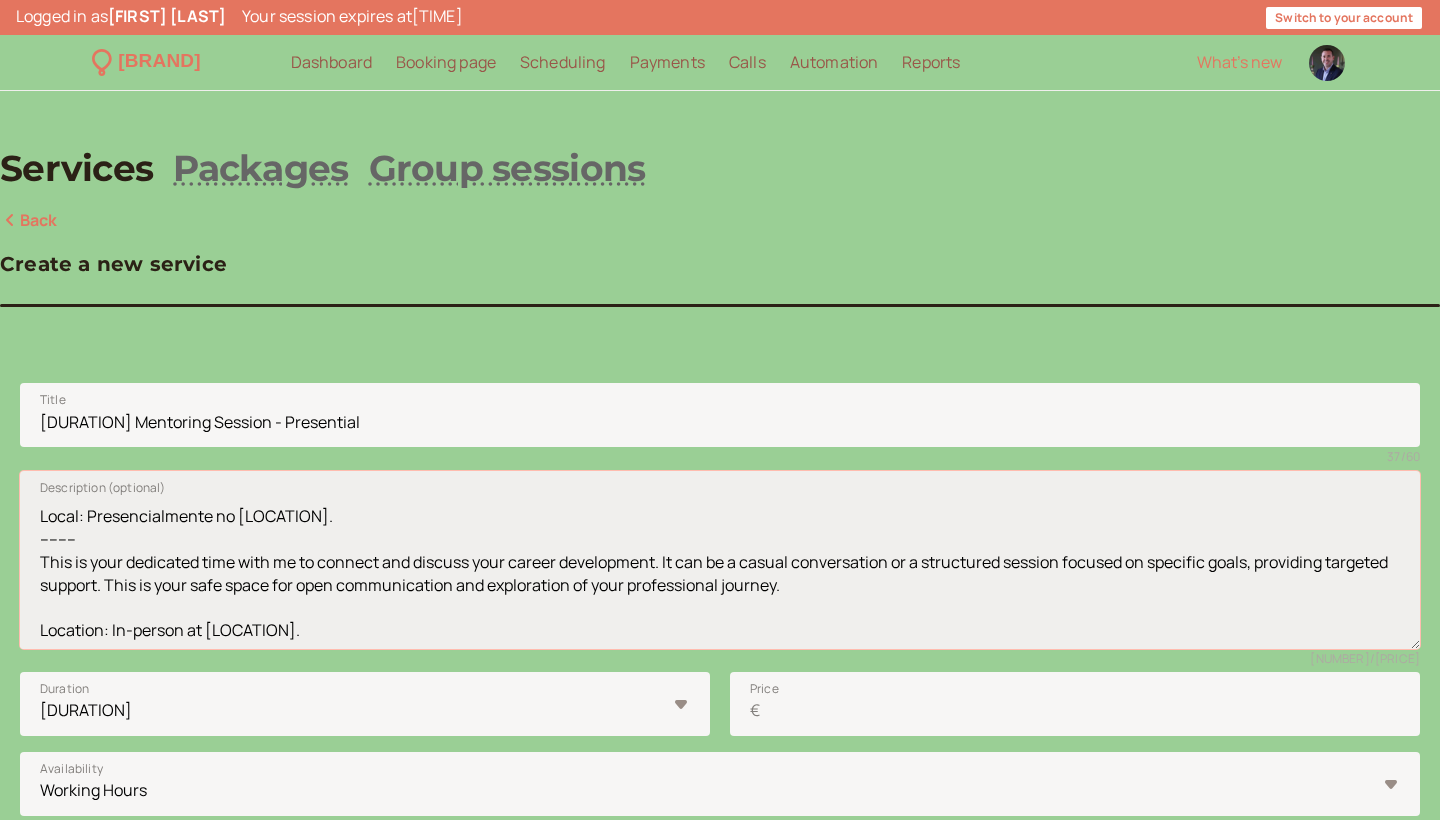 drag, startPoint x: 396, startPoint y: 630, endPoint x: 558, endPoint y: 631, distance: 162.00308 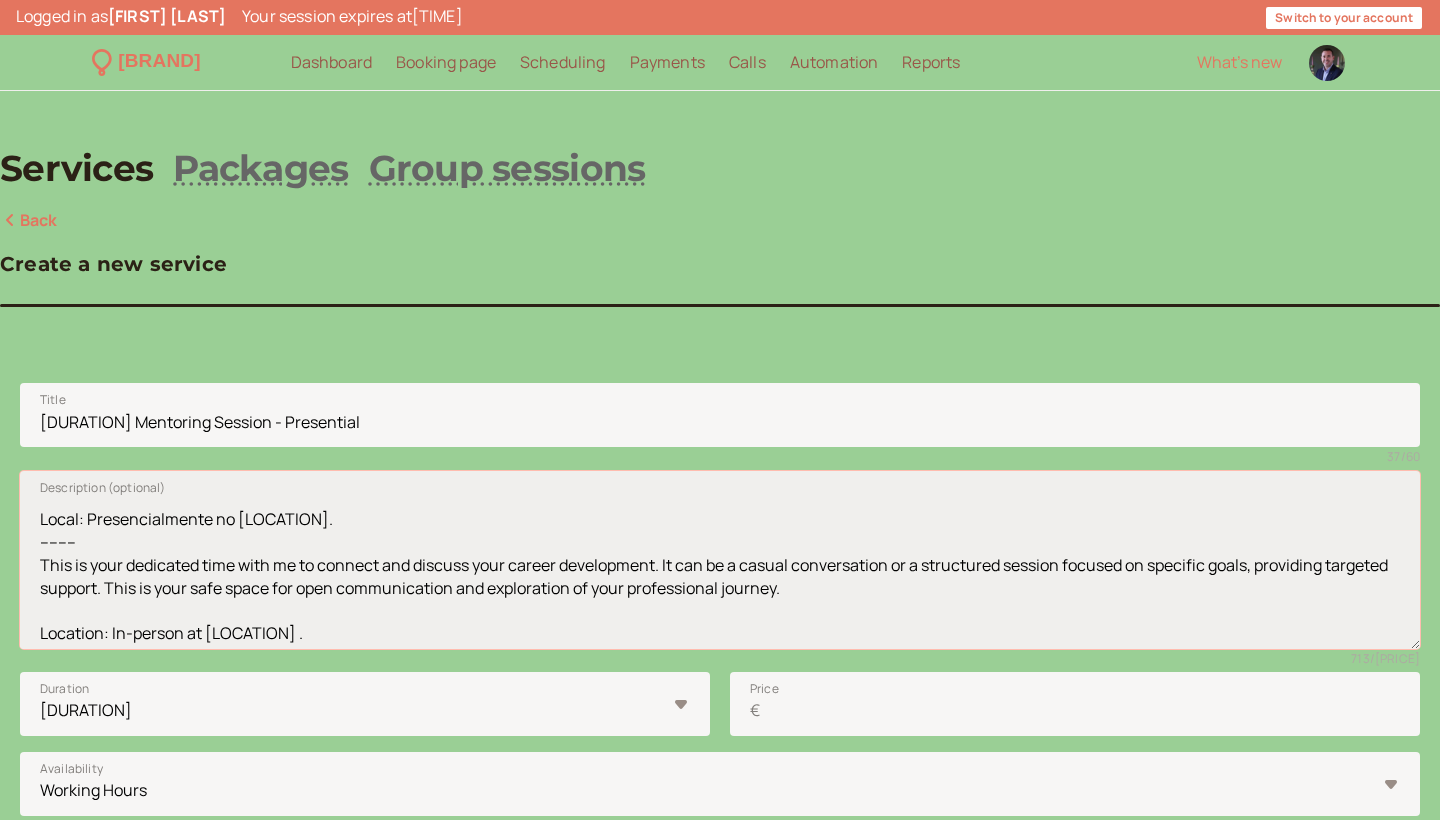 scroll, scrollTop: 107, scrollLeft: 0, axis: vertical 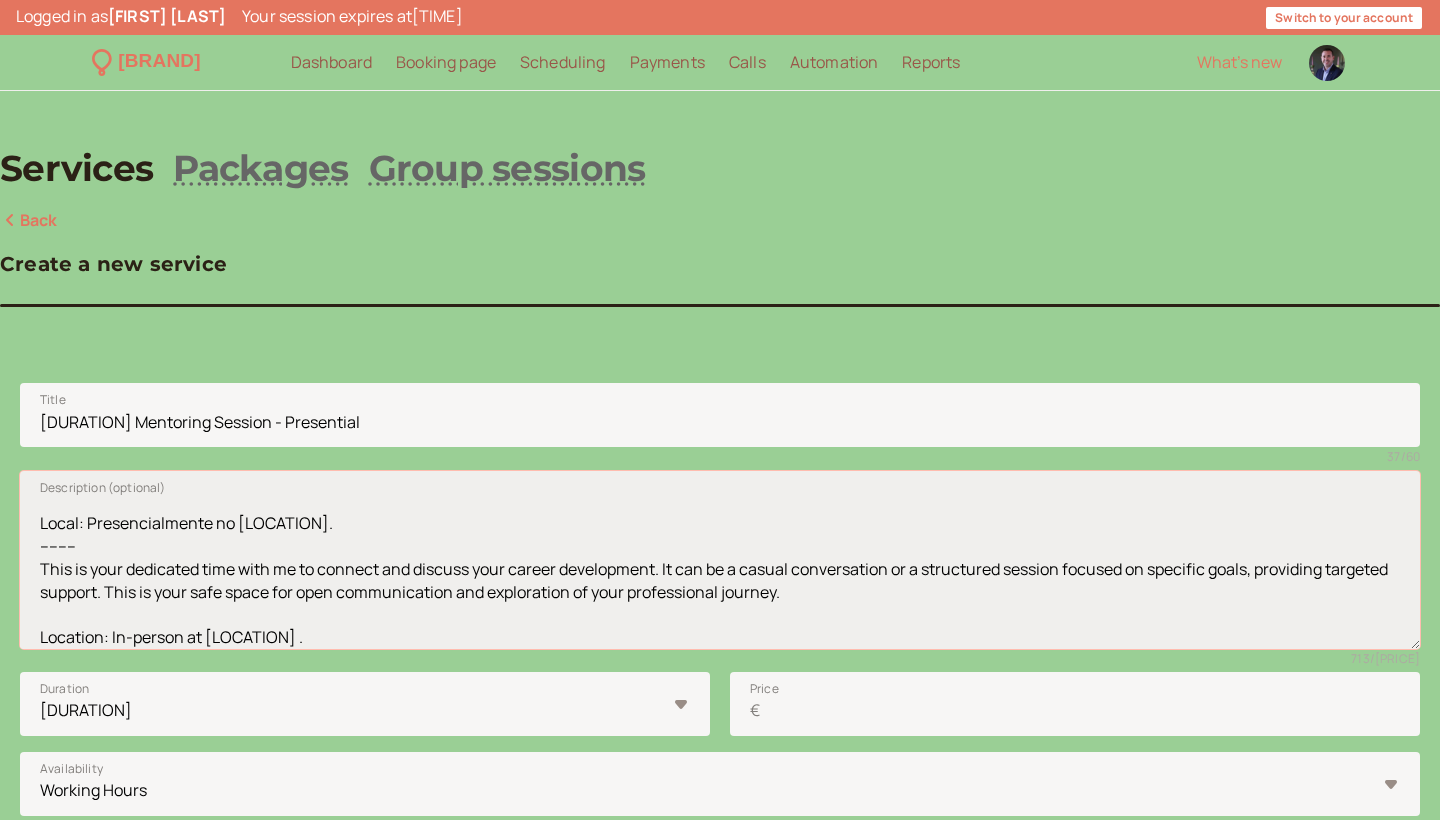drag, startPoint x: 399, startPoint y: 554, endPoint x: 555, endPoint y: 561, distance: 156.15697 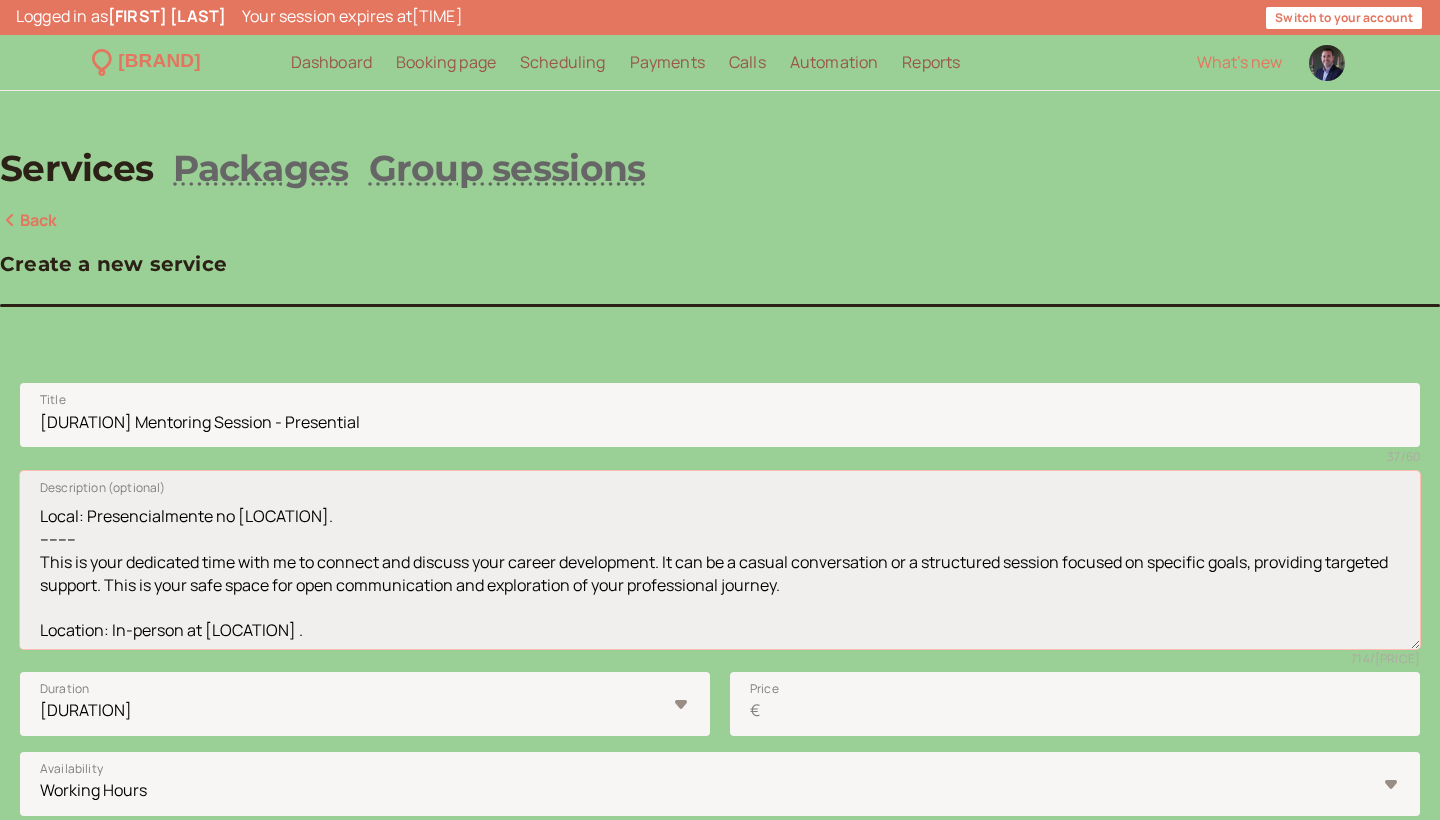 scroll, scrollTop: 193, scrollLeft: 0, axis: vertical 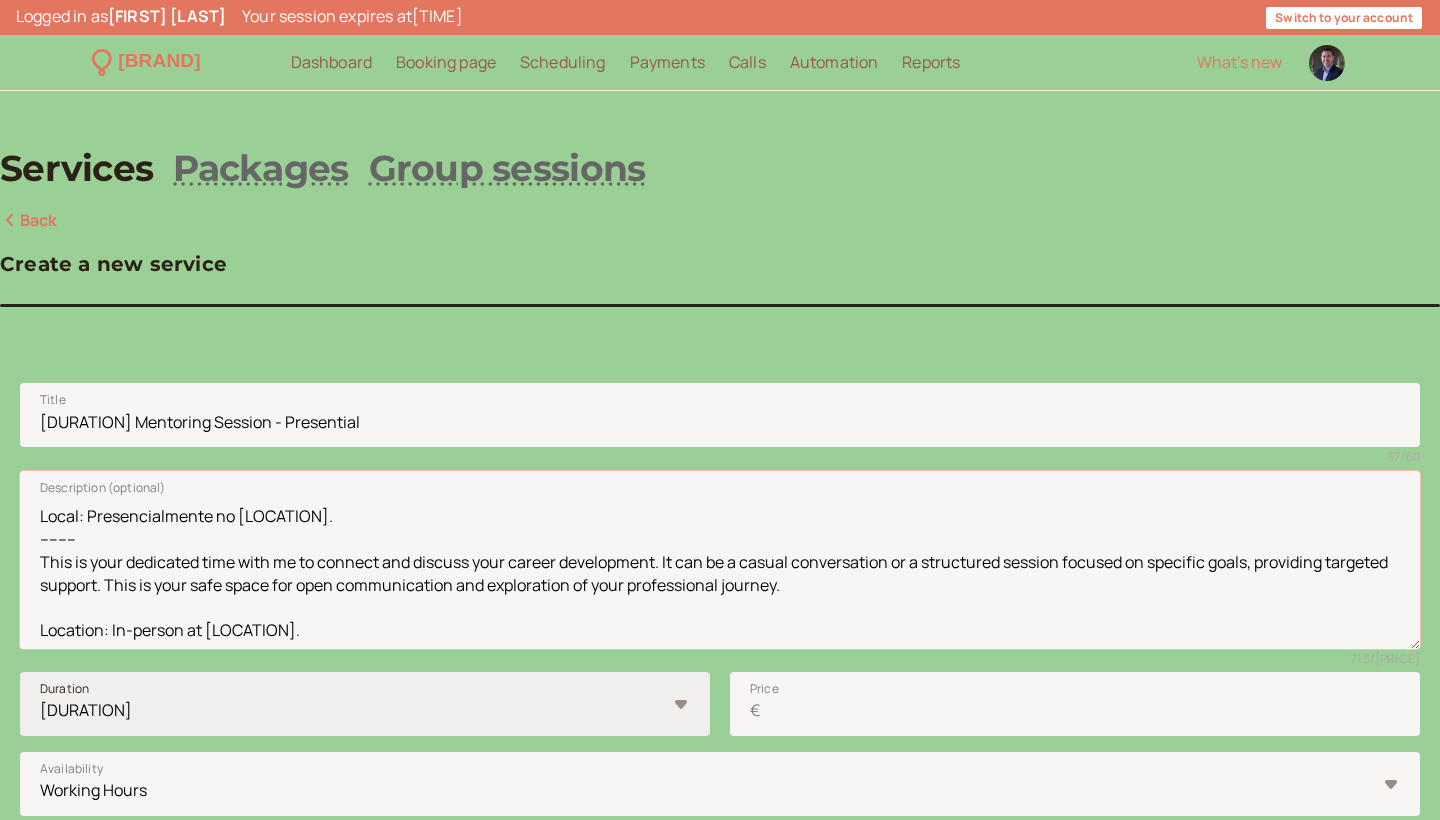 type on "(Sessão de mentoring de 45min. - Presencial)
Momento dedicado para conexão e discussão do seu desenvolvimento profissional, seja através de uma conversa casual ou de uma sessão estruturada focada em objetivos específicos. Este é um espaço seguro para comunicação aberta e exploração do seu percurso profissional.
Local: Presencialmente no Renaissance Porto Lapa.
--------
This is your dedicated time with me to connect and discuss your career development. It can be a casual conversation or a structured session focused on specific goals, providing targeted support. This is your safe space for open communication and exploration of your professional journey.
Location: In-person at the Renaissance Porto Lapa." 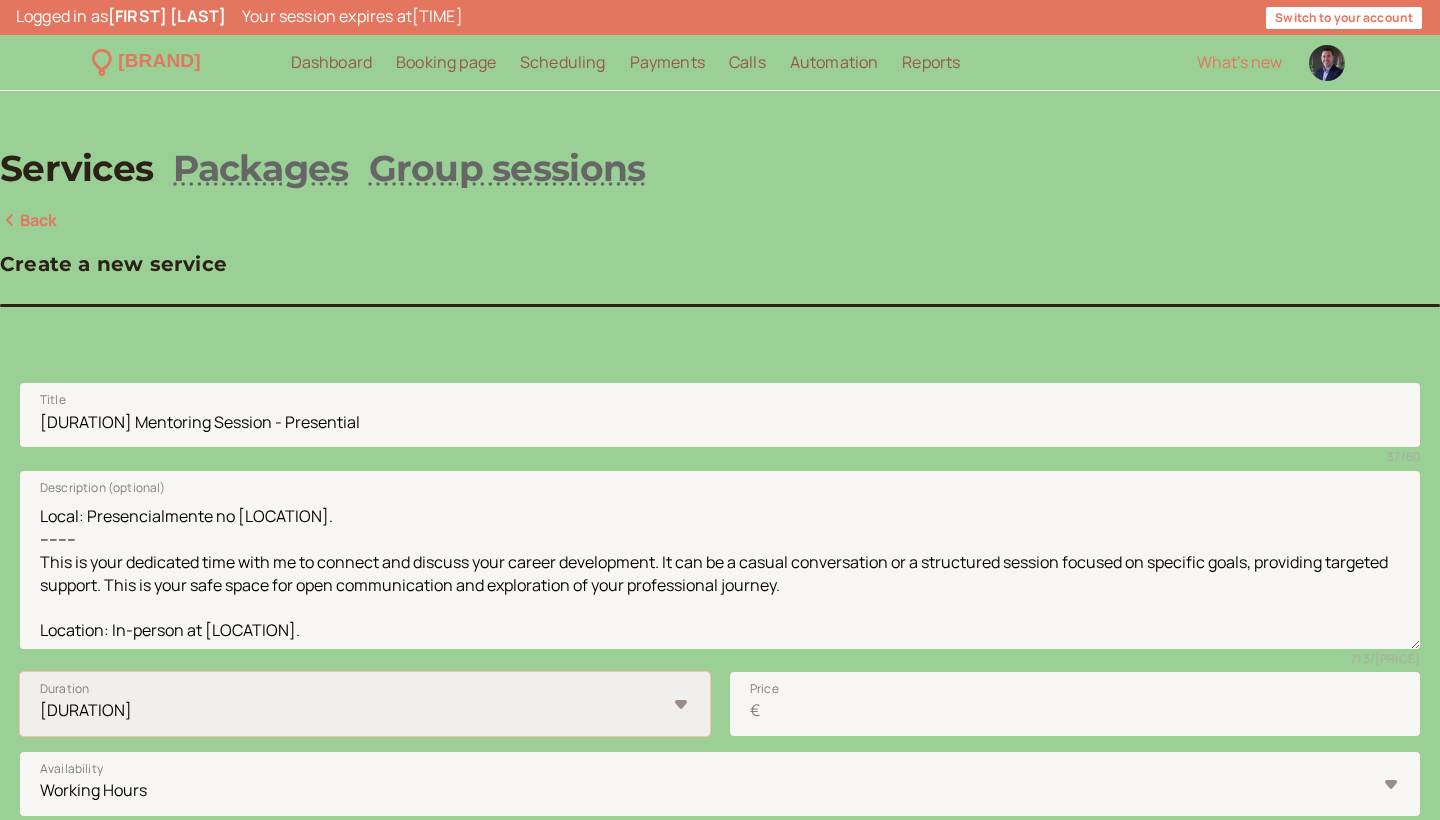 select on "45" 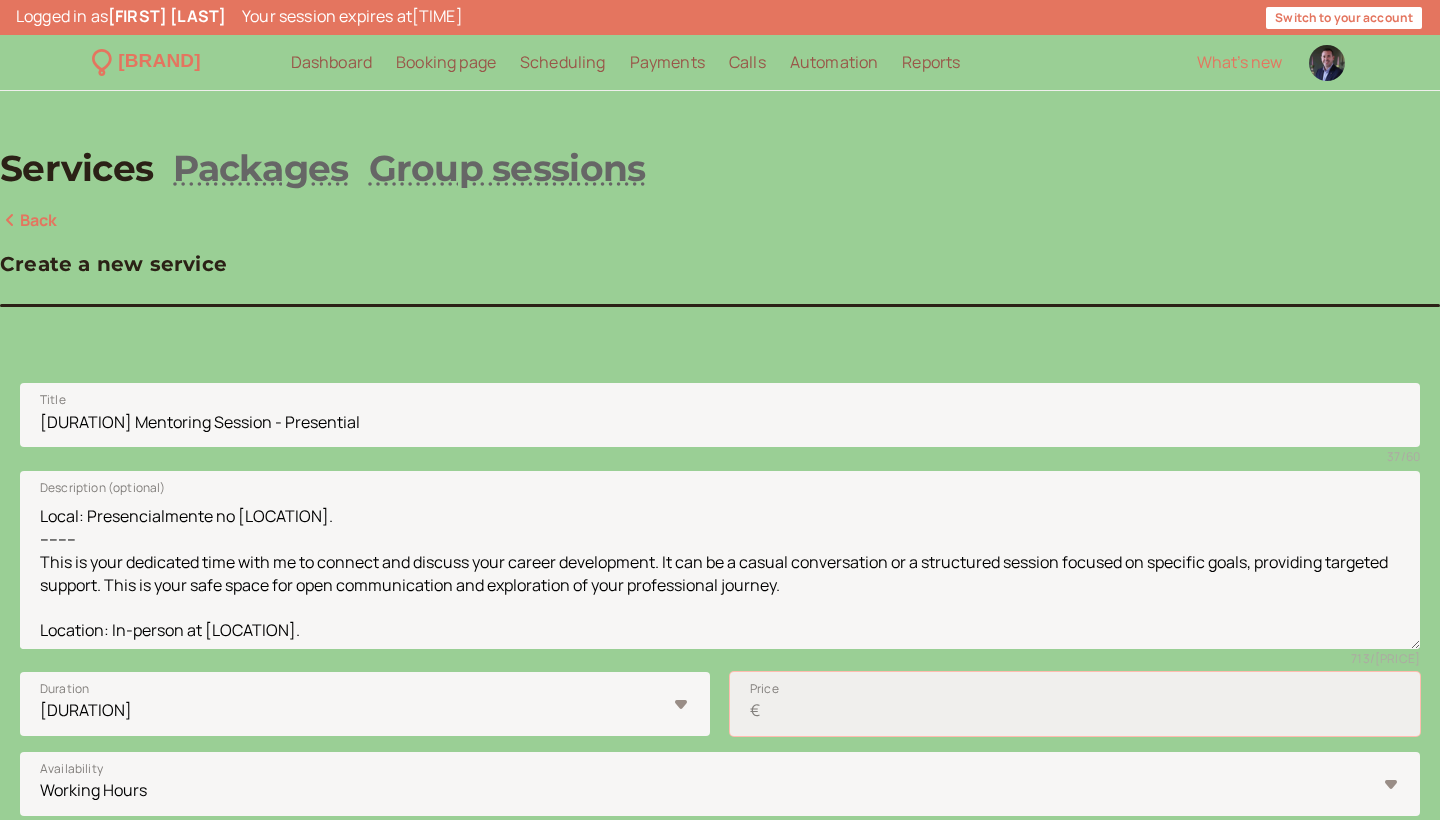 click on "Price €" at bounding box center (1075, 704) 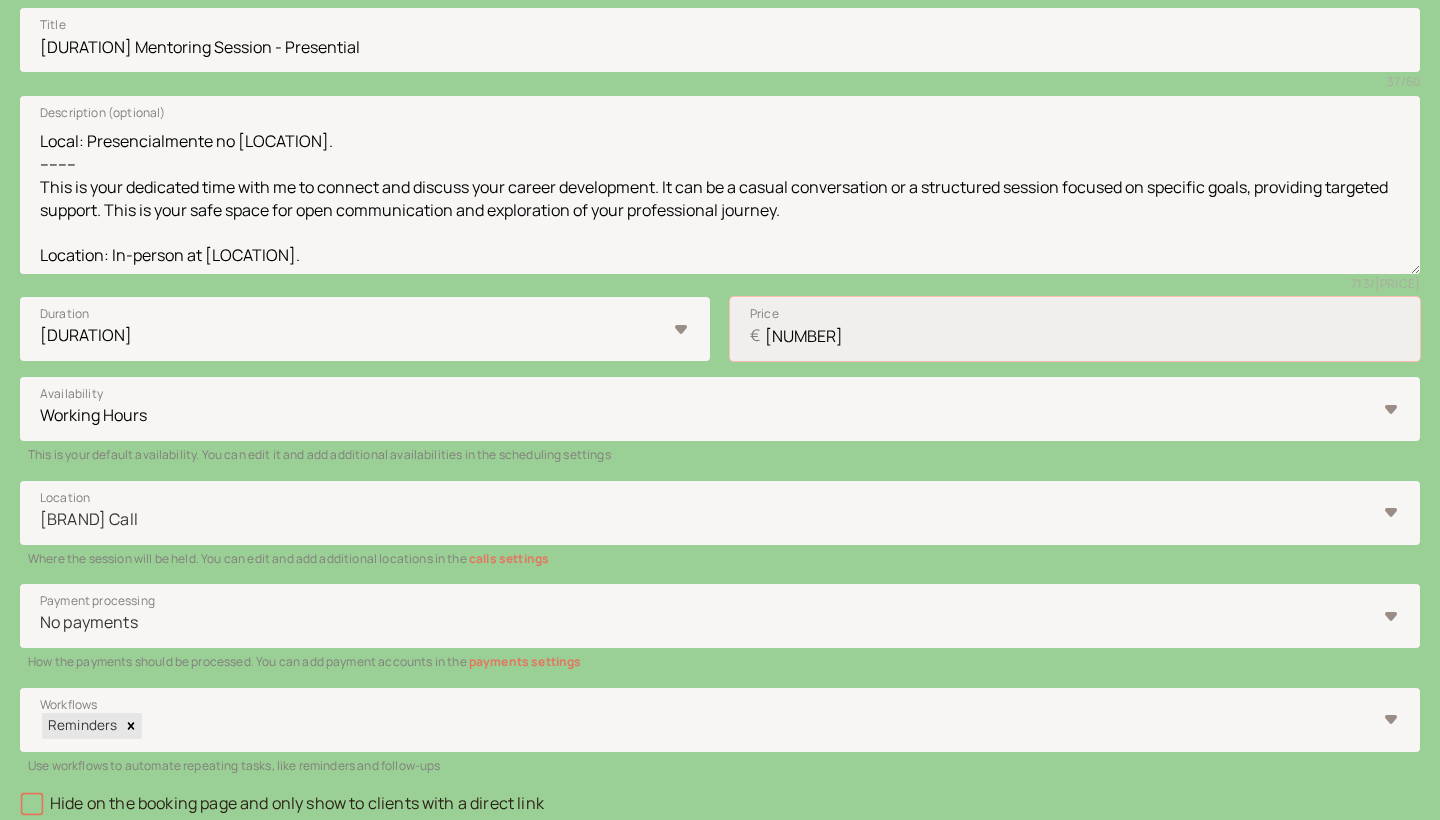 scroll, scrollTop: 408, scrollLeft: 0, axis: vertical 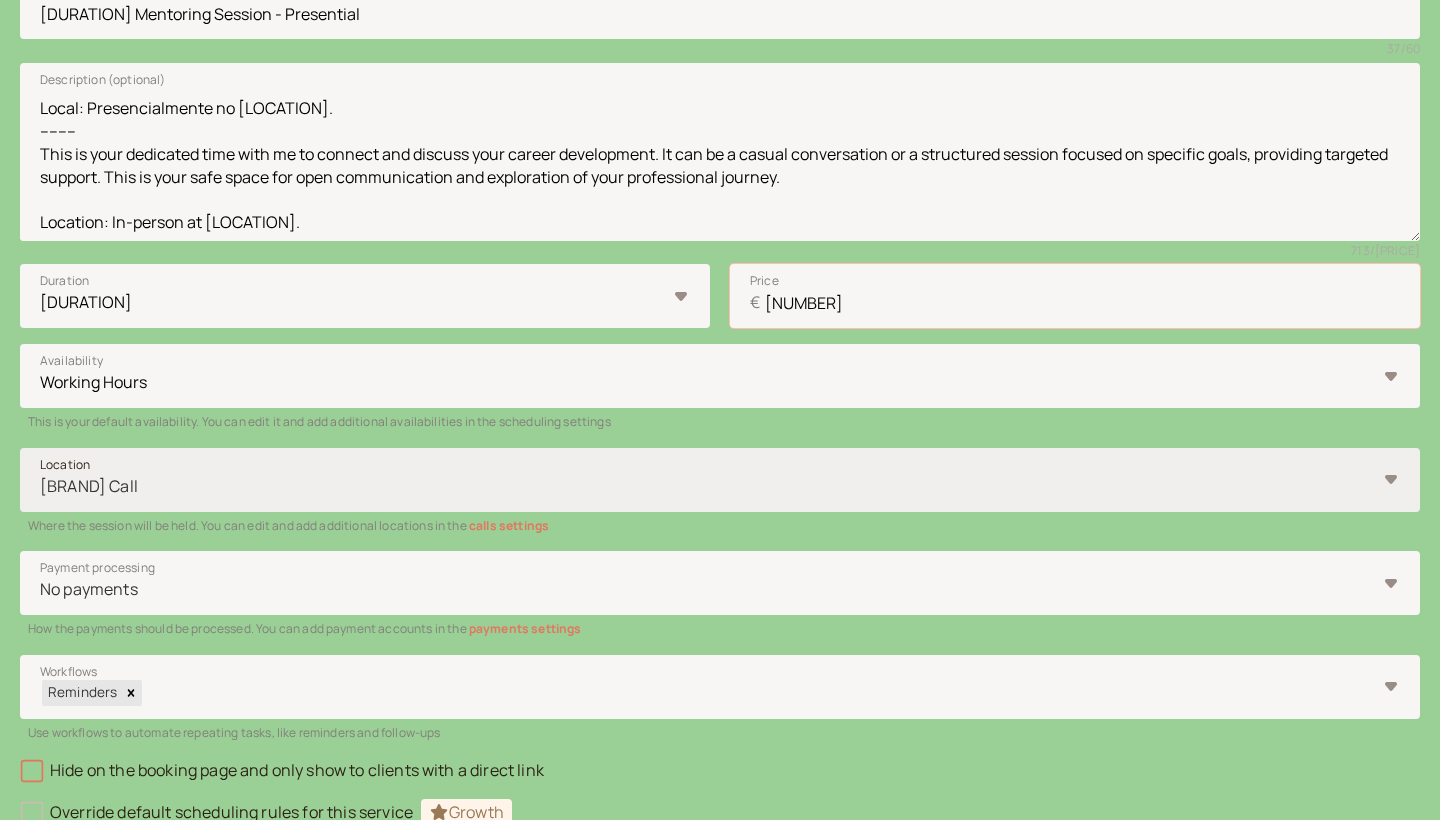 type on "[NUMBER]" 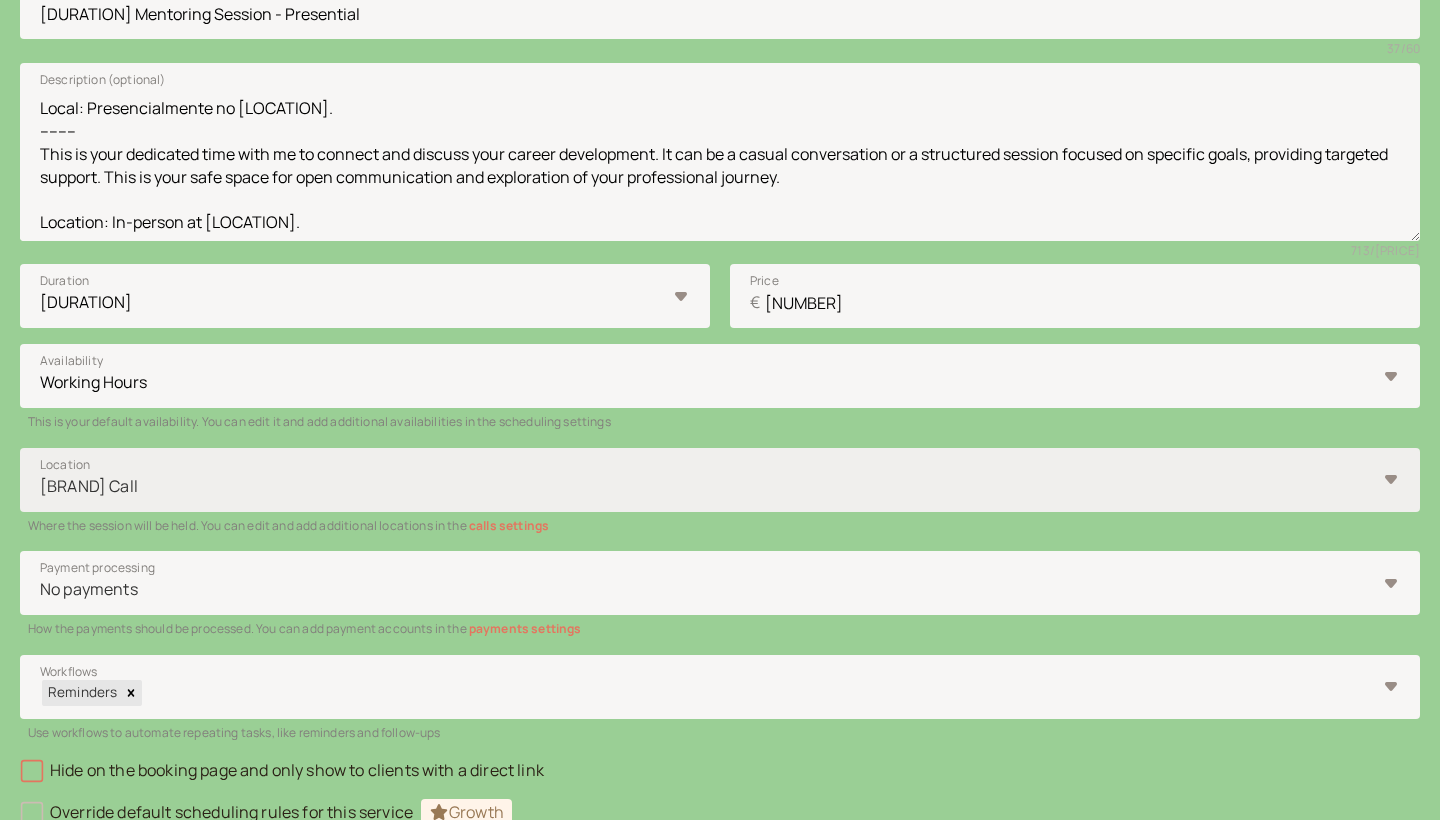 click at bounding box center [707, 486] 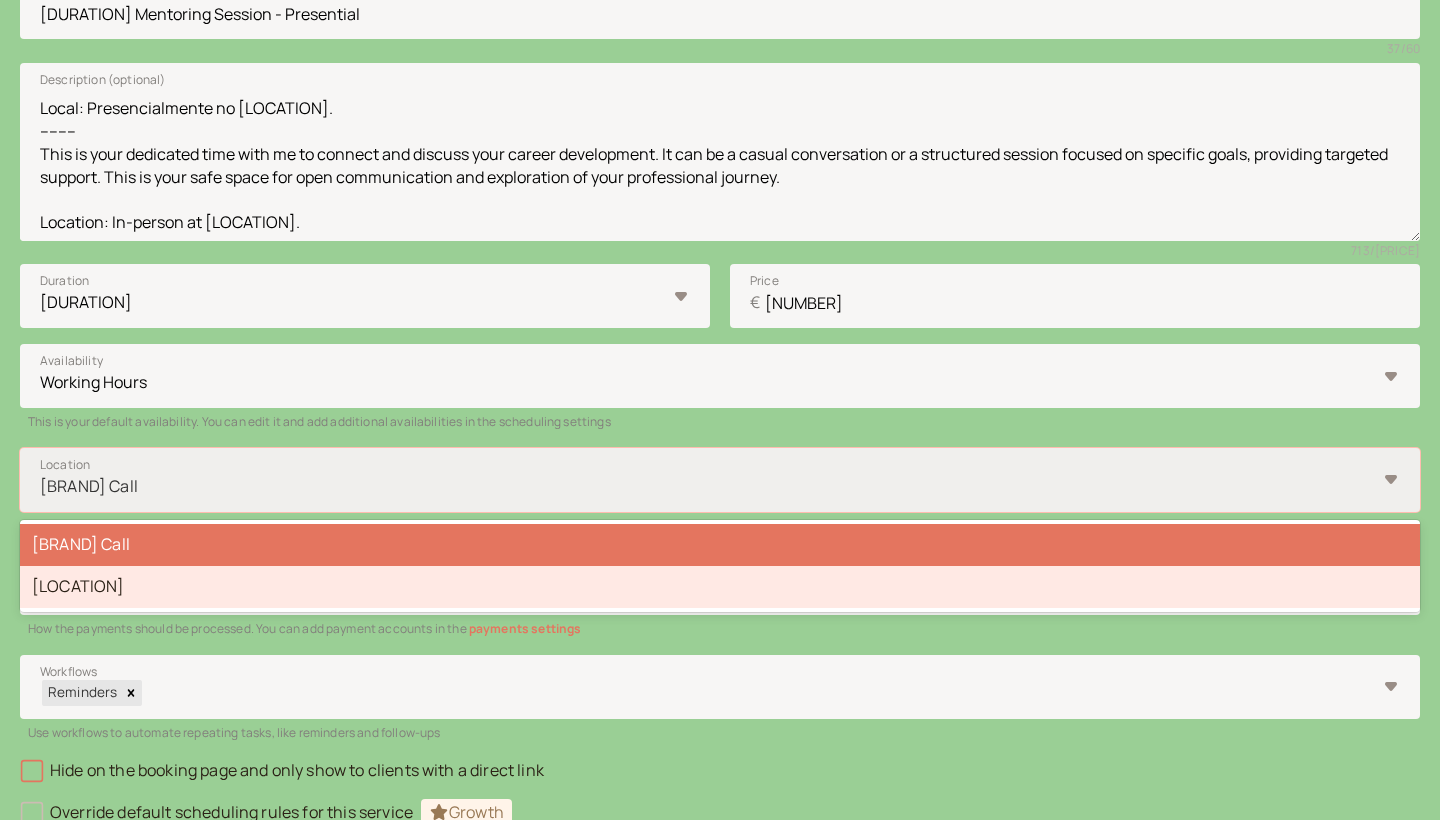 click on "[BUSINESS_NAME]" at bounding box center (720, 587) 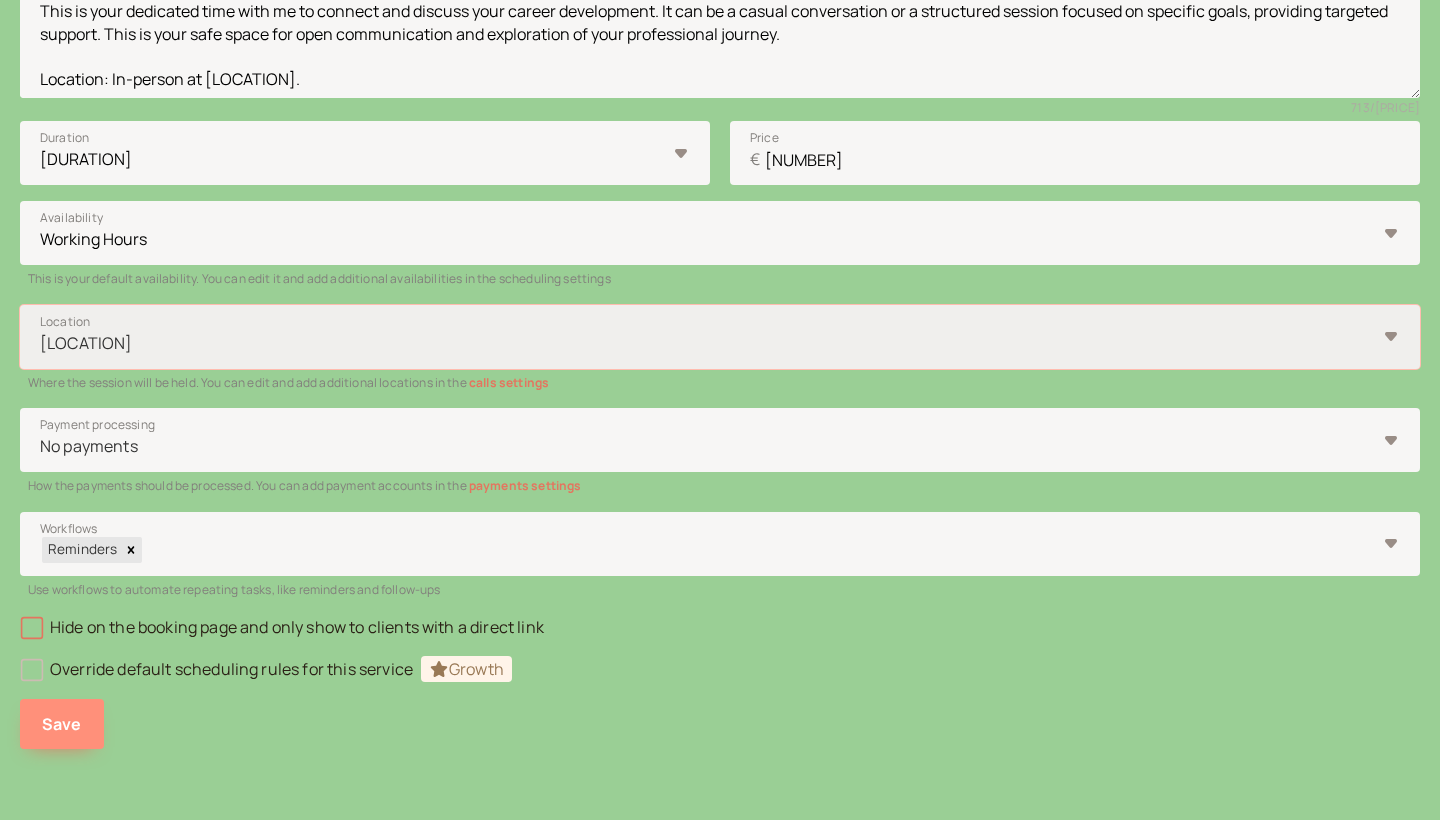 click on "Save" at bounding box center (62, 724) 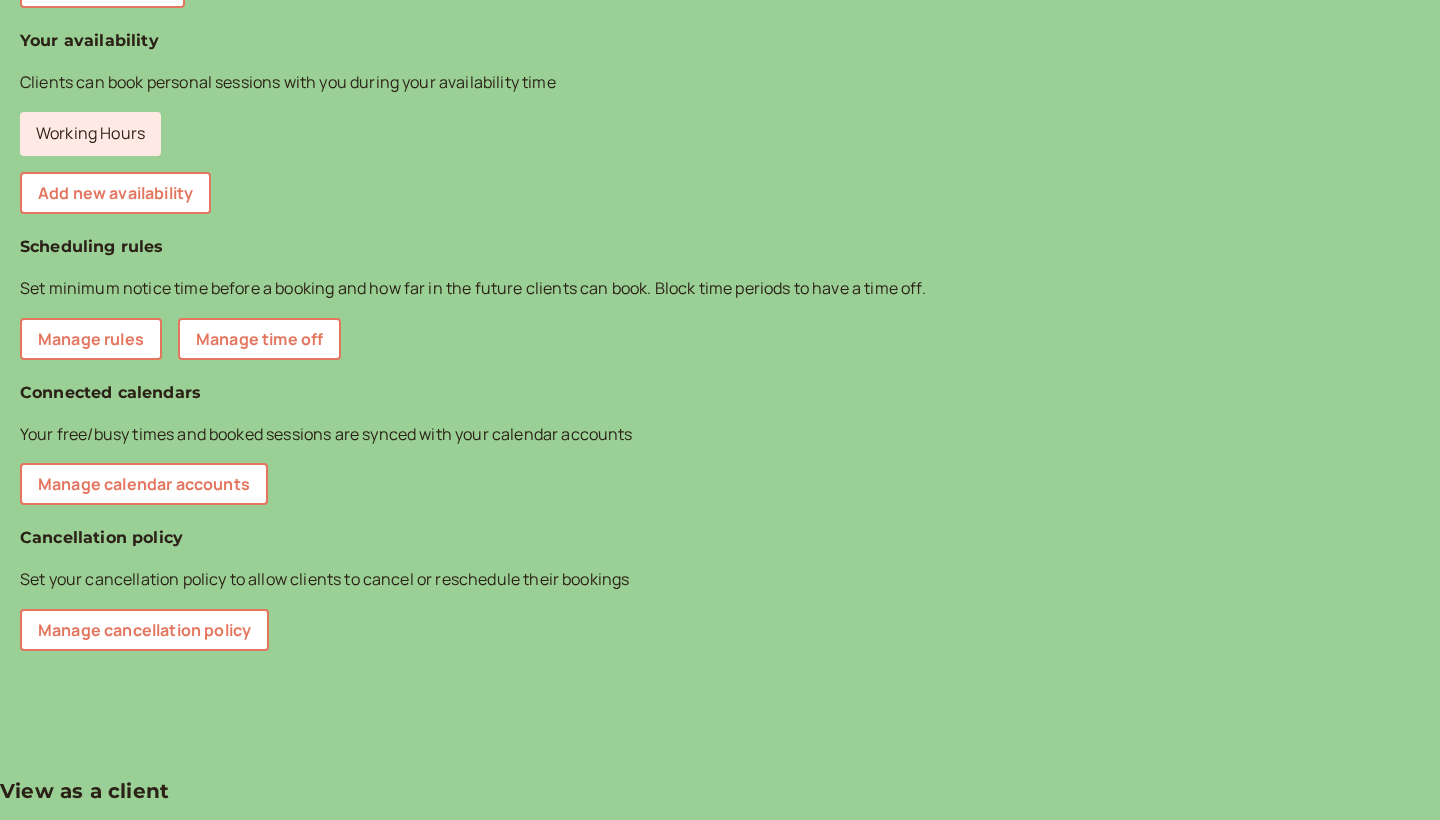 scroll, scrollTop: 35, scrollLeft: 0, axis: vertical 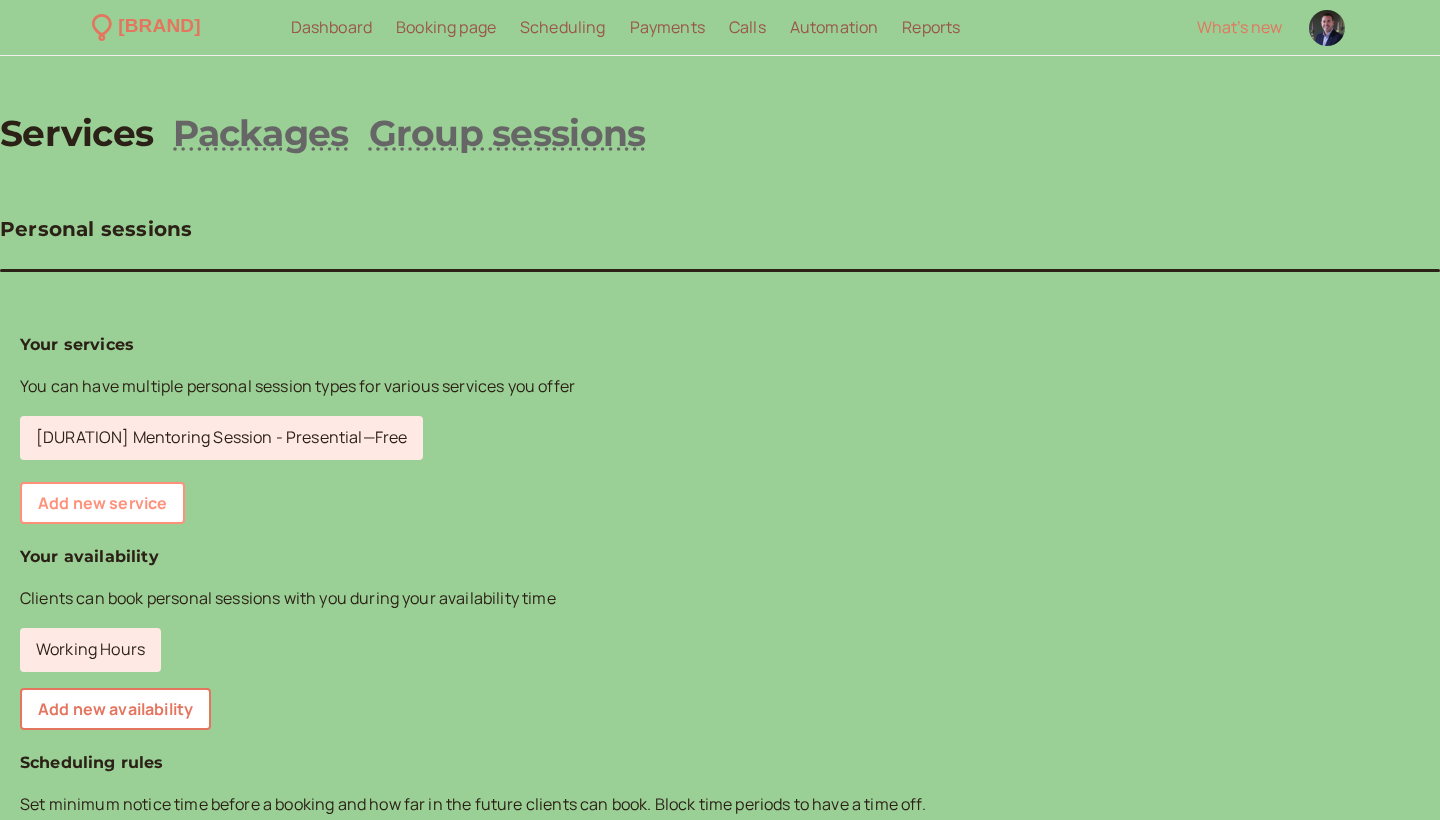 click on "Add new service" at bounding box center (102, 503) 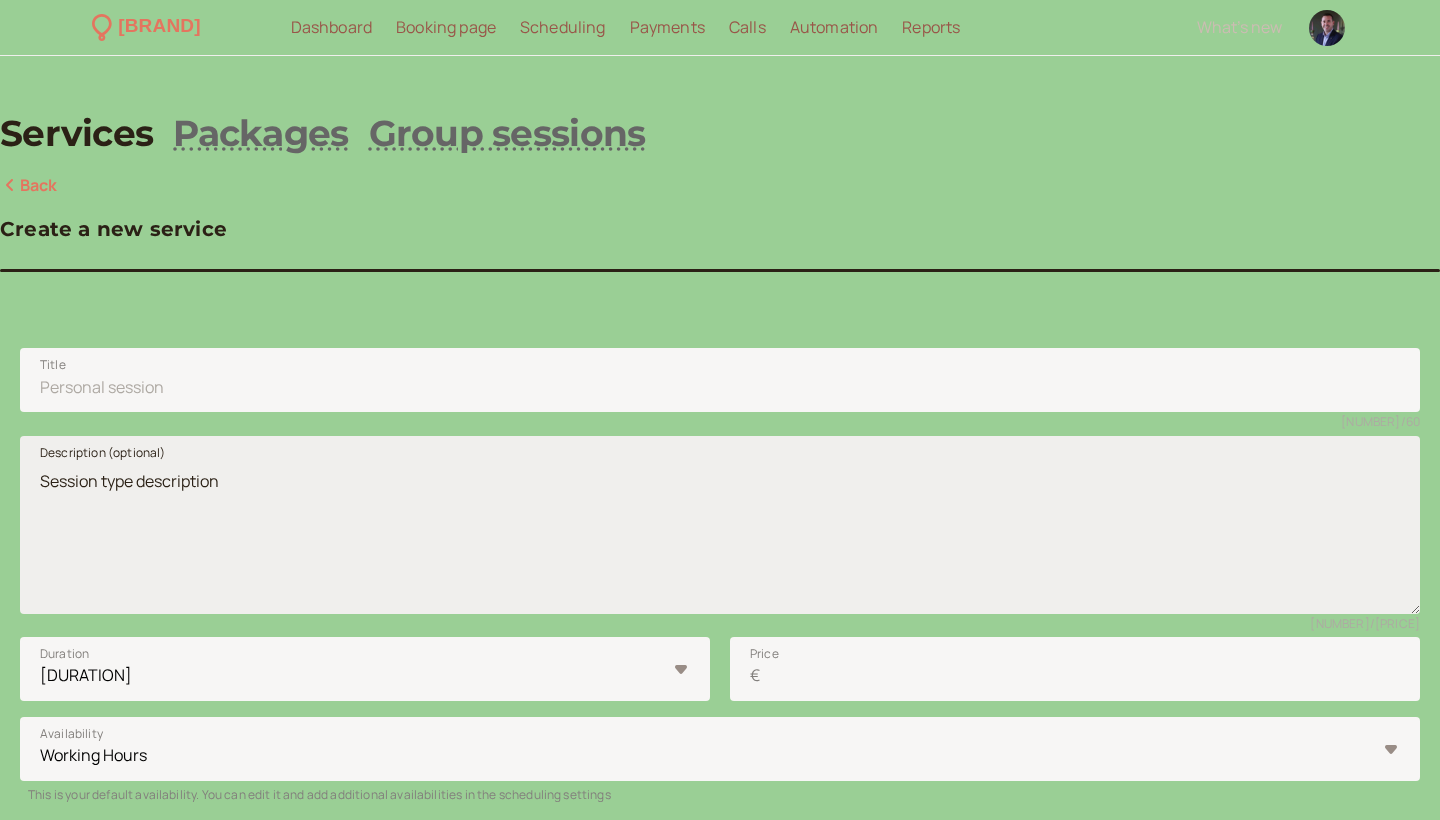 scroll, scrollTop: 0, scrollLeft: 0, axis: both 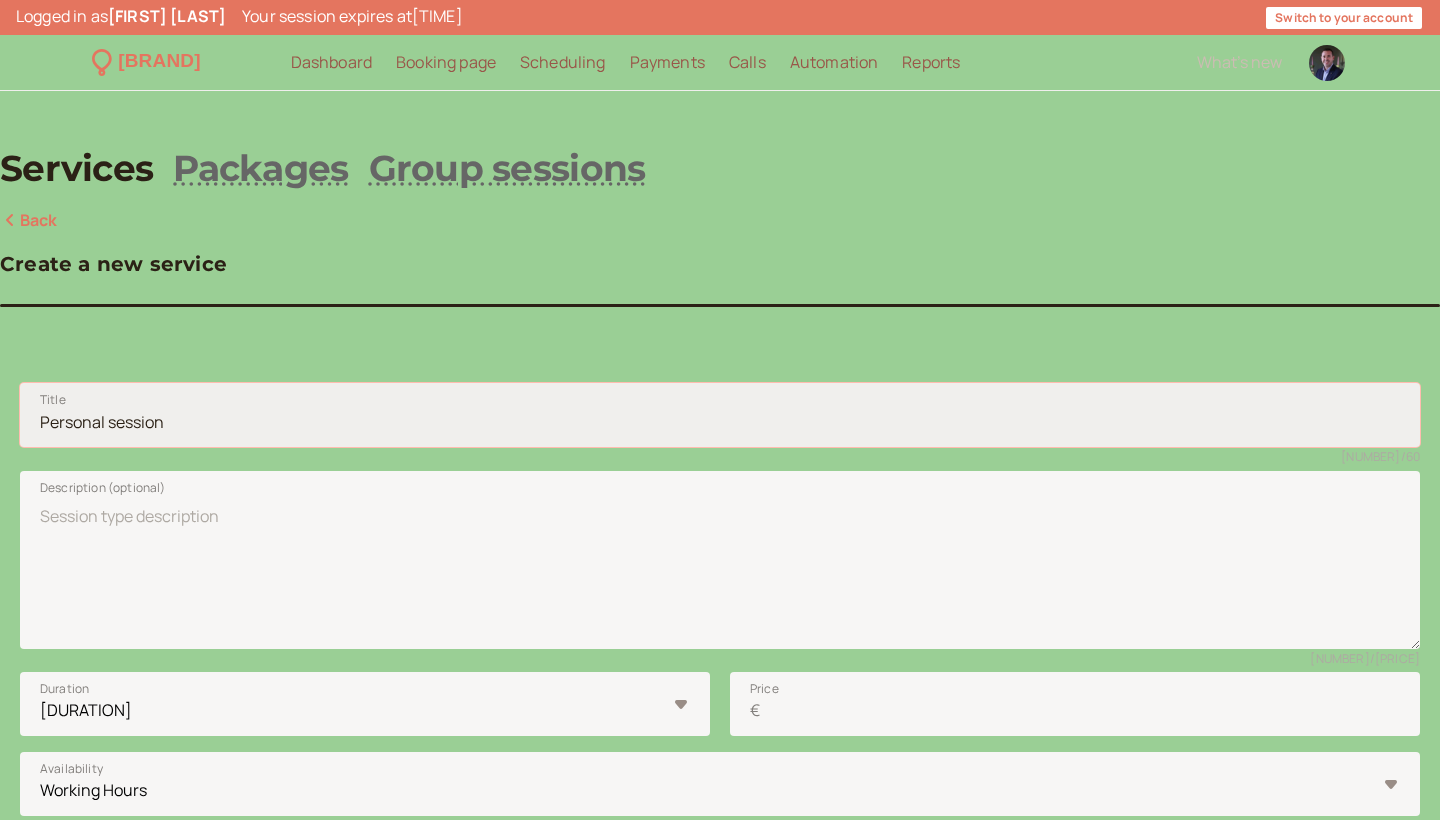 click on "Title" at bounding box center [720, 415] 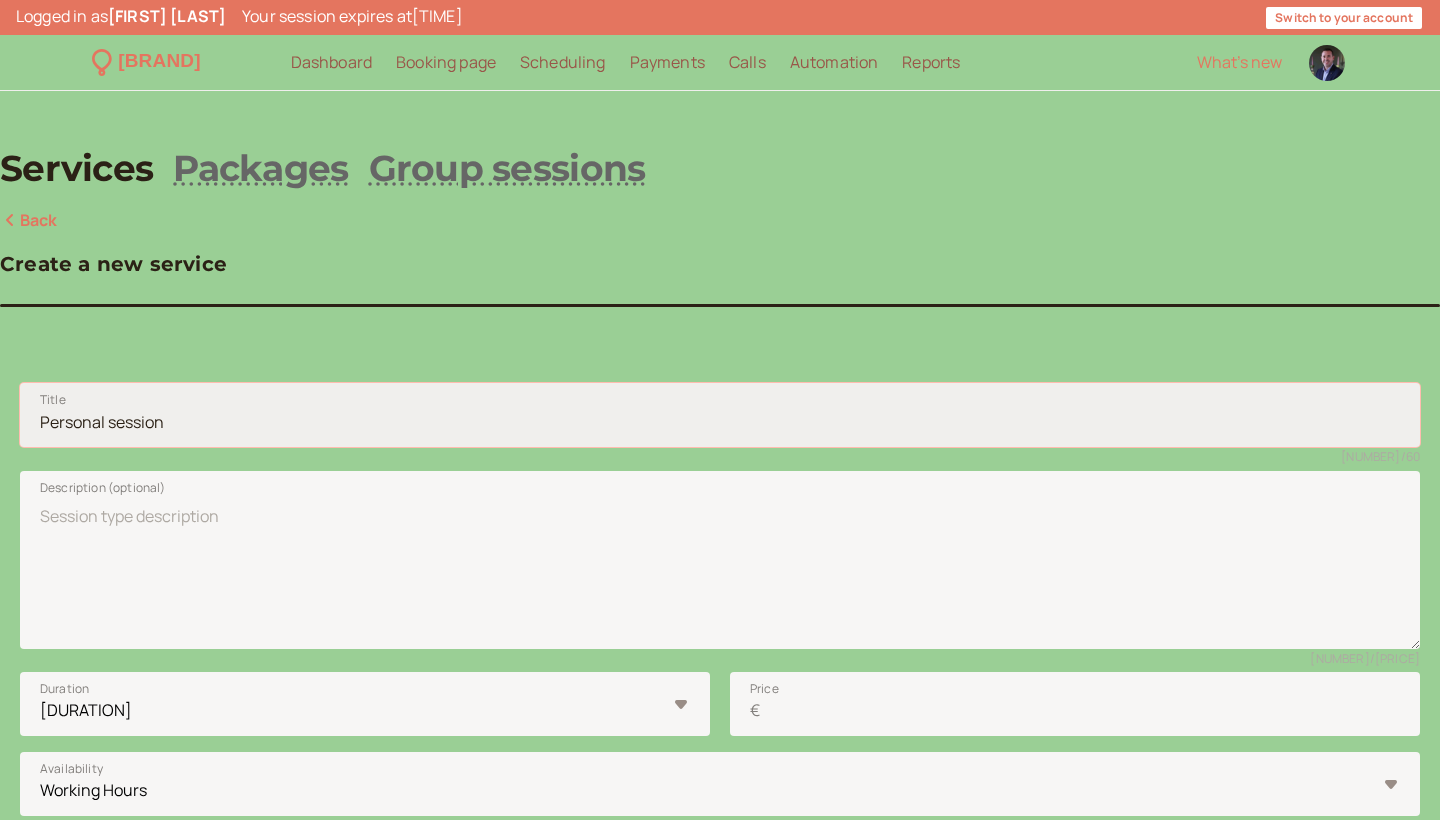 paste on "45-min Mentoring Session - Virtual" 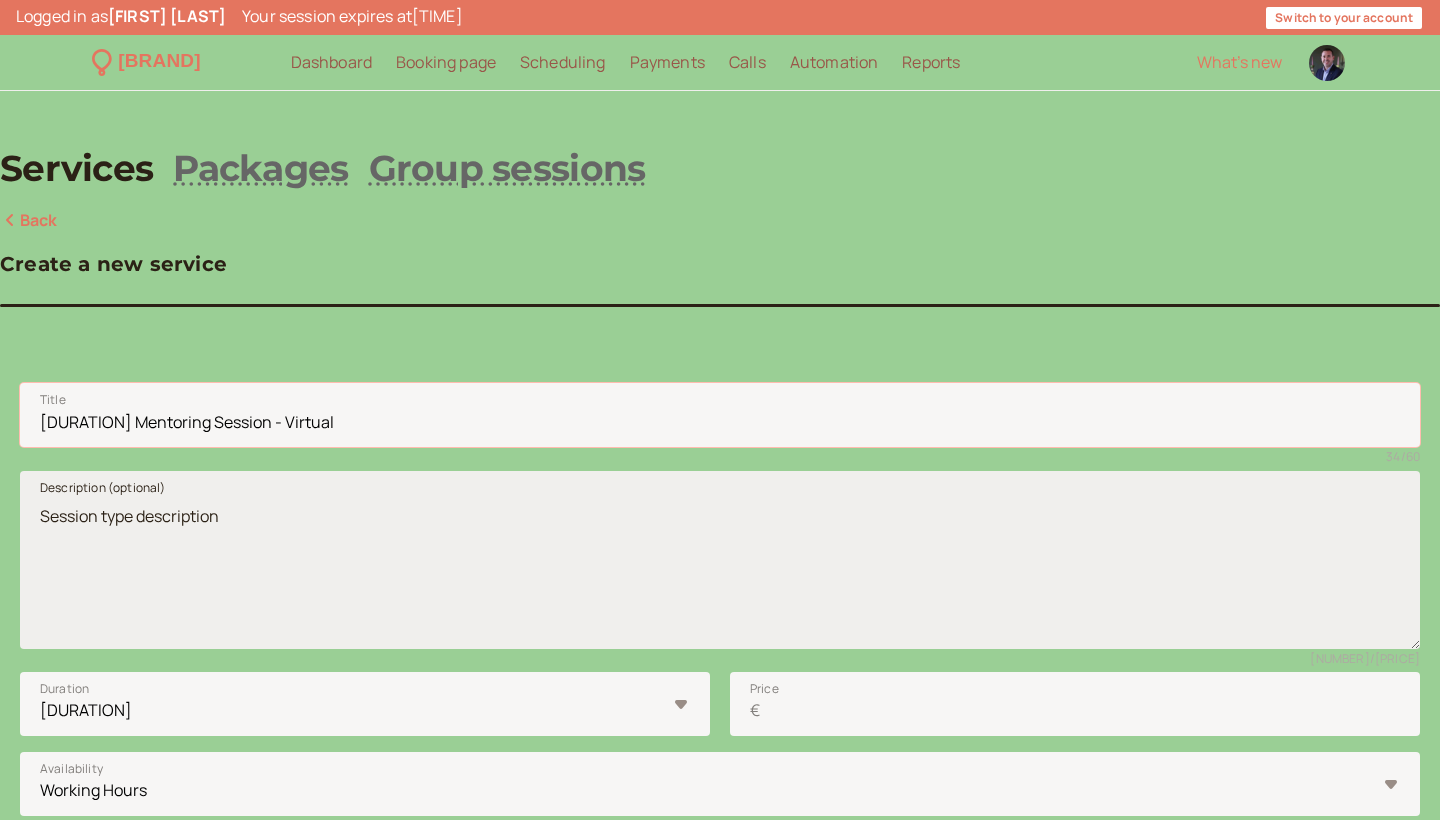 type on "45-min Mentoring Session - Virtual" 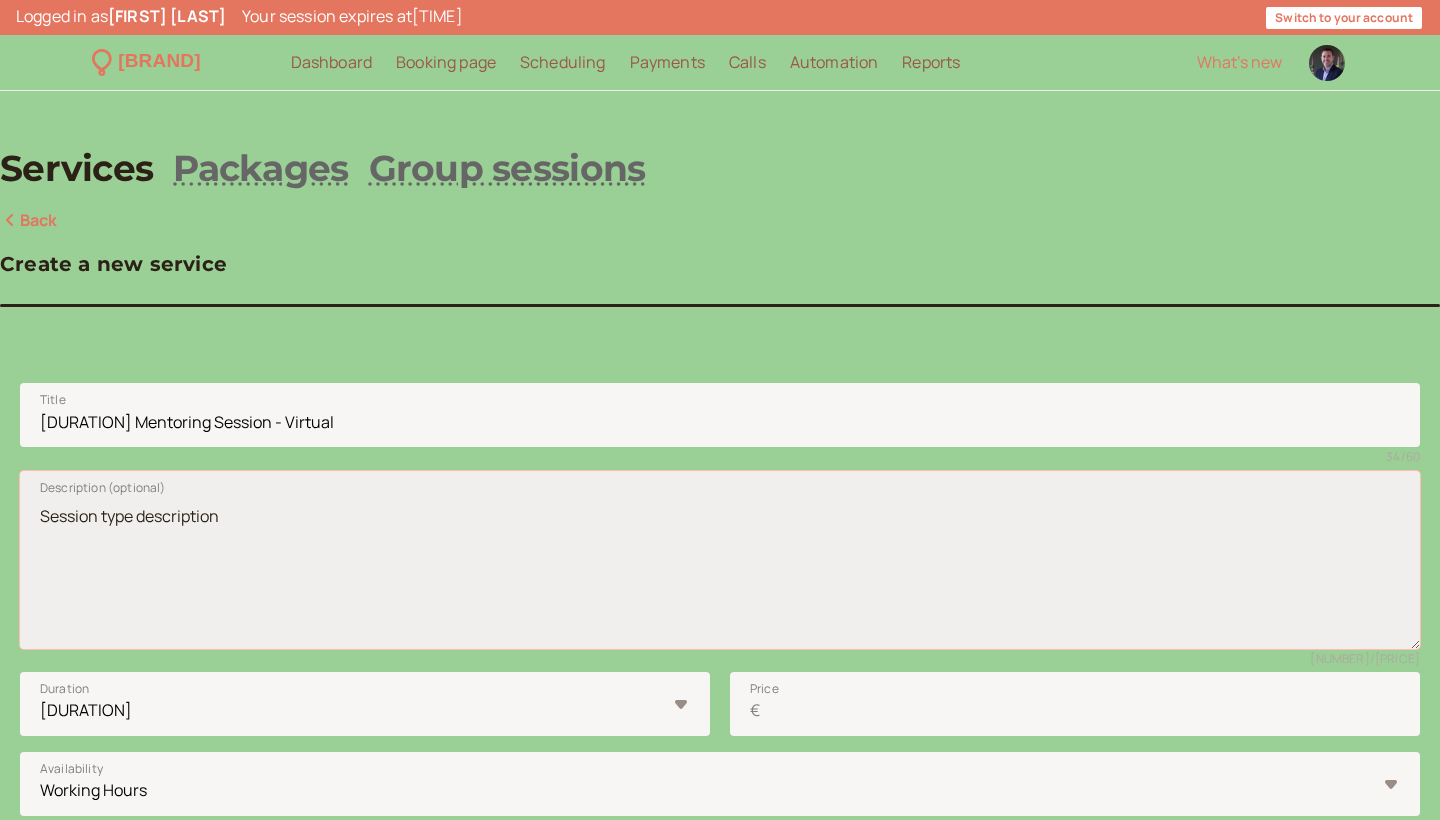 click on "Description (optional)" at bounding box center [720, 560] 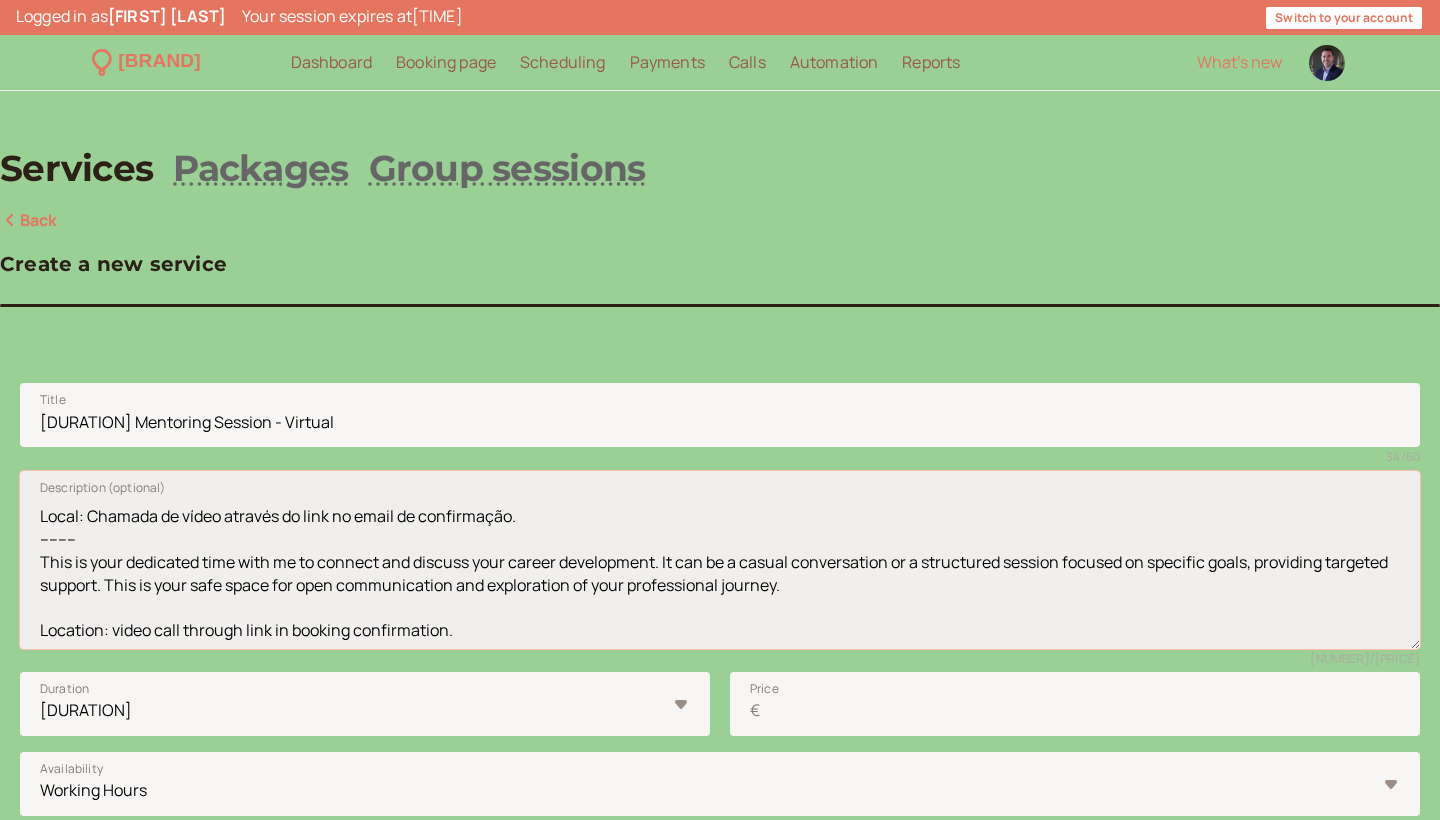scroll, scrollTop: 193, scrollLeft: 0, axis: vertical 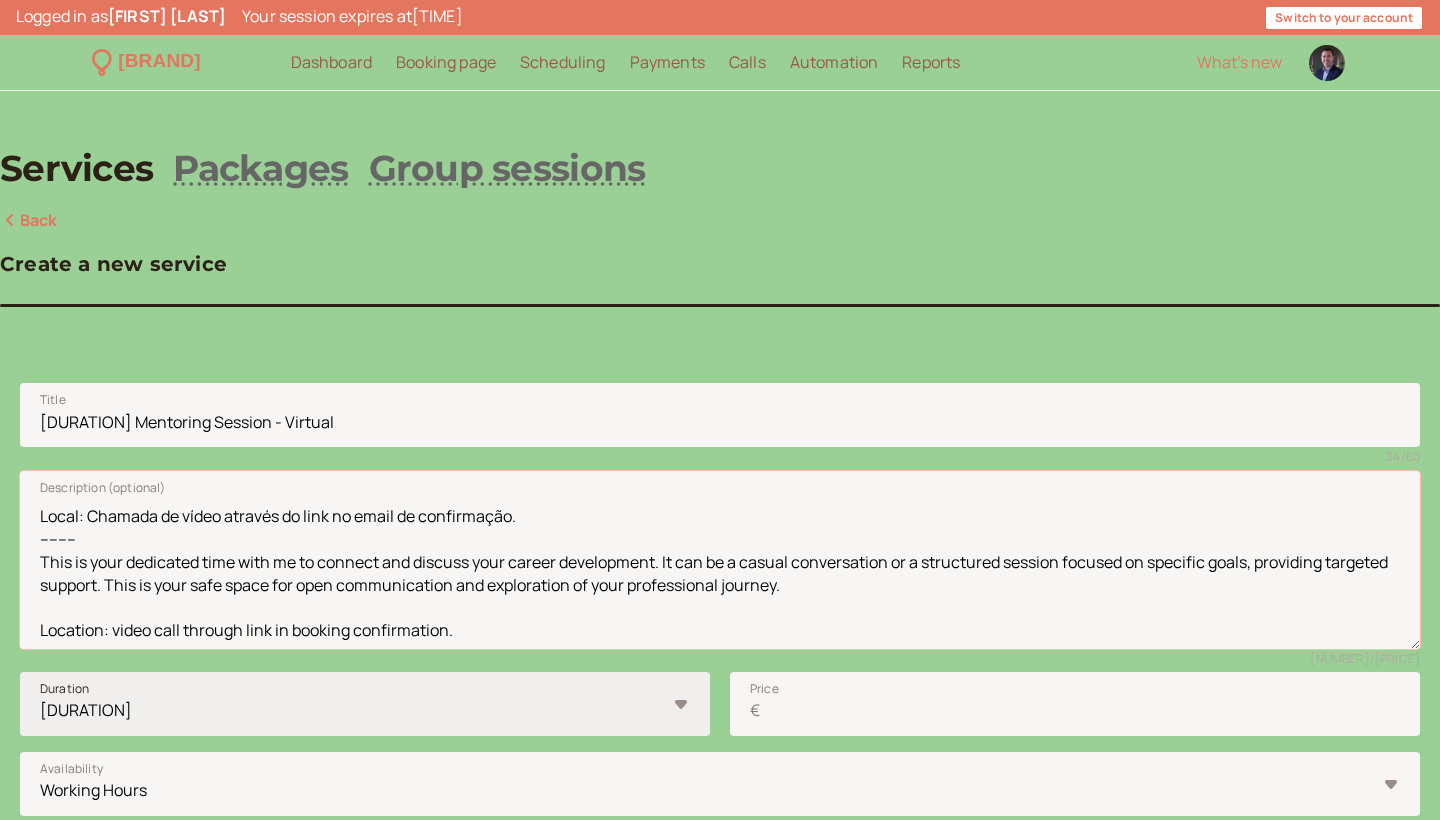 type on "(Sessão de mentoring de 45min. - Virtual)
Momento dedicado para conexão e discussão do seu desenvolvimento profissional, seja através de uma conversa casual ou de uma sessão estruturada focada em objetivos específicos. Este é um espaço seguro para comunicação aberta e exploração do seu percurso profissional.
Local: Chamada de vídeo através do link no email de confirmação.
--------
This is your dedicated time with me to connect and discuss your career development. It can be a casual conversation or a structured session focused on specific goals, providing targeted support. This is your safe space for open communication and exploration of your professional journey.
Location: video call through link in booking confirmation." 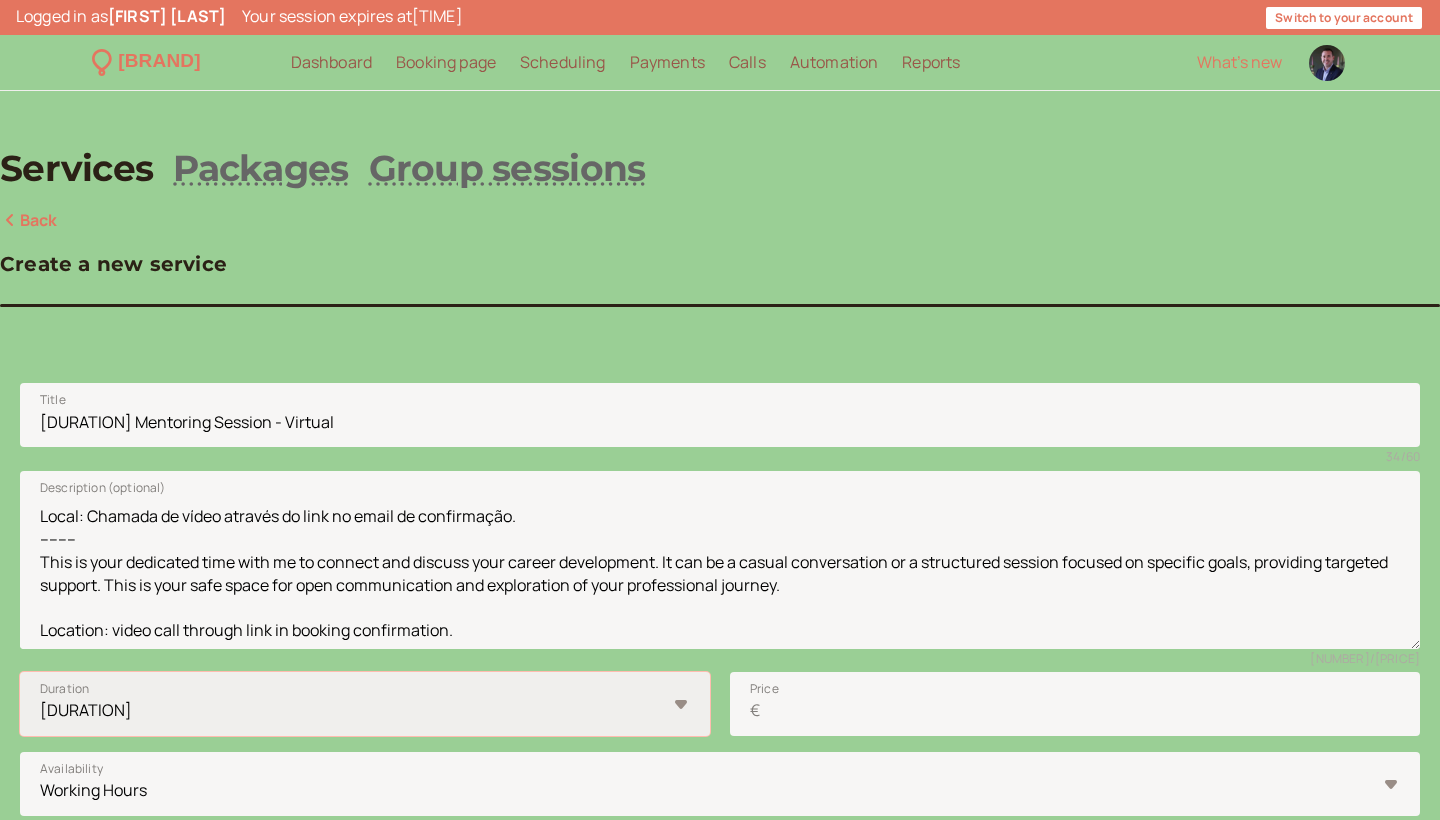 select on "45" 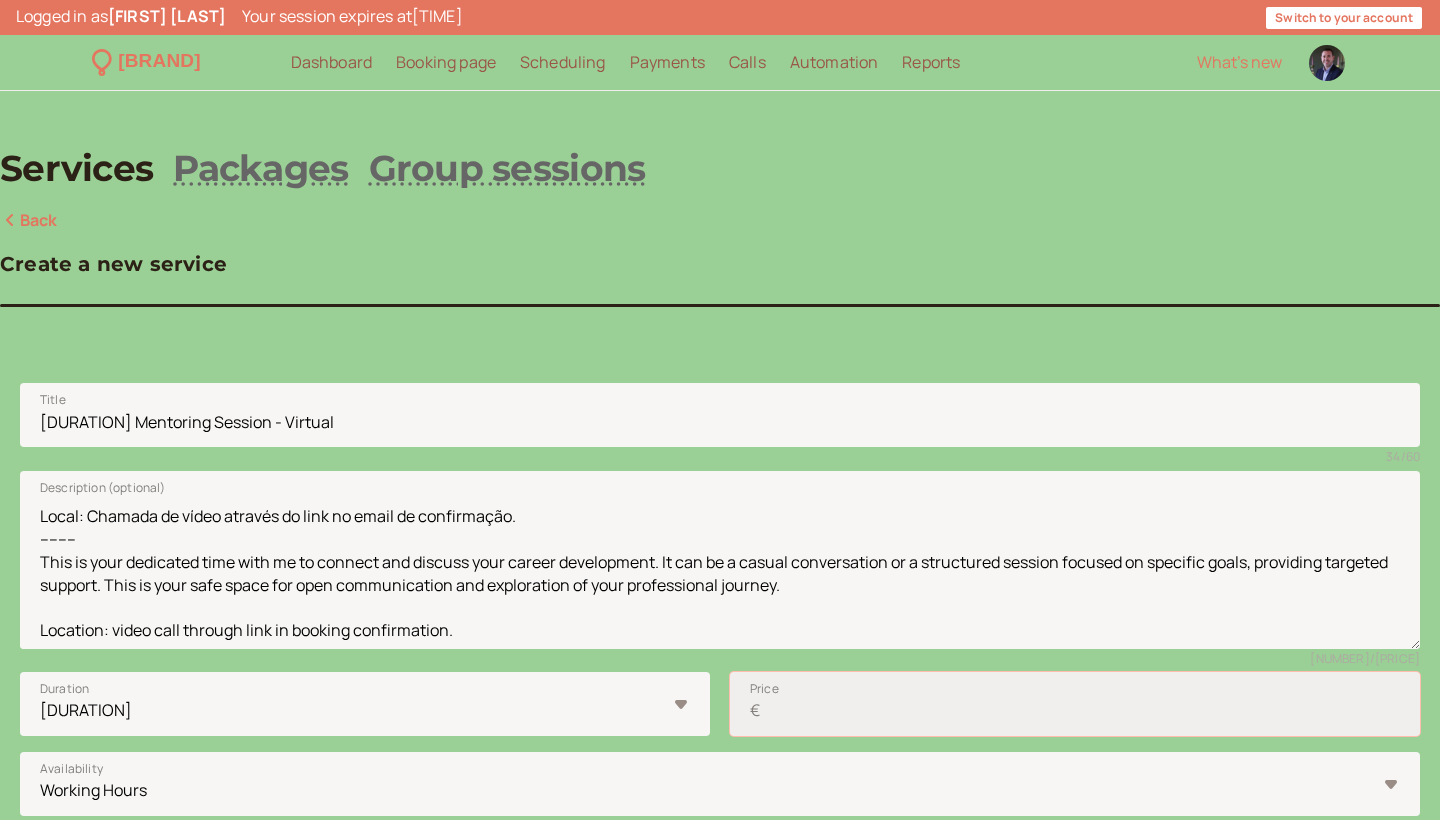 click on "Price €" at bounding box center (1075, 704) 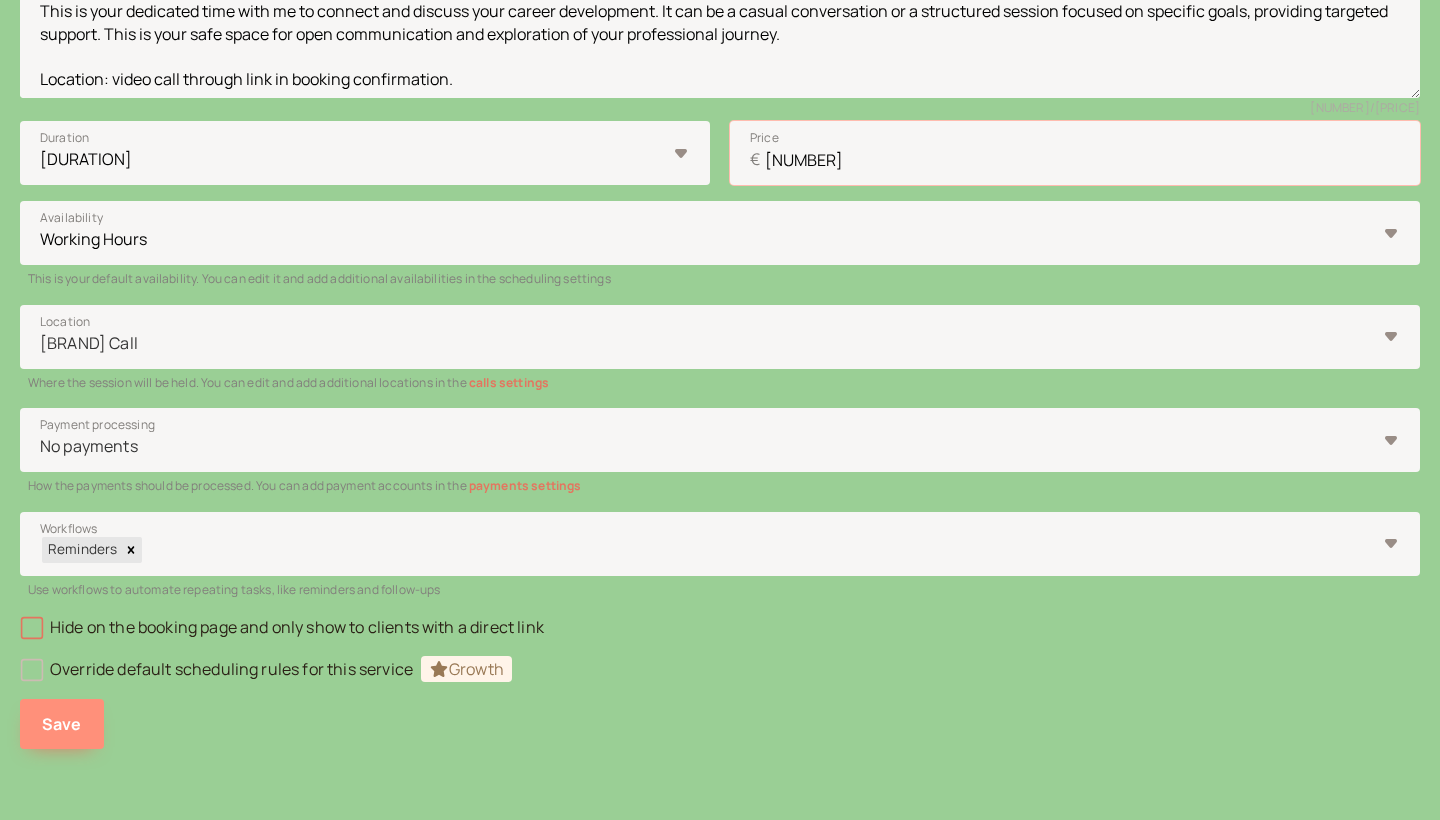 type on "[NUMBER]" 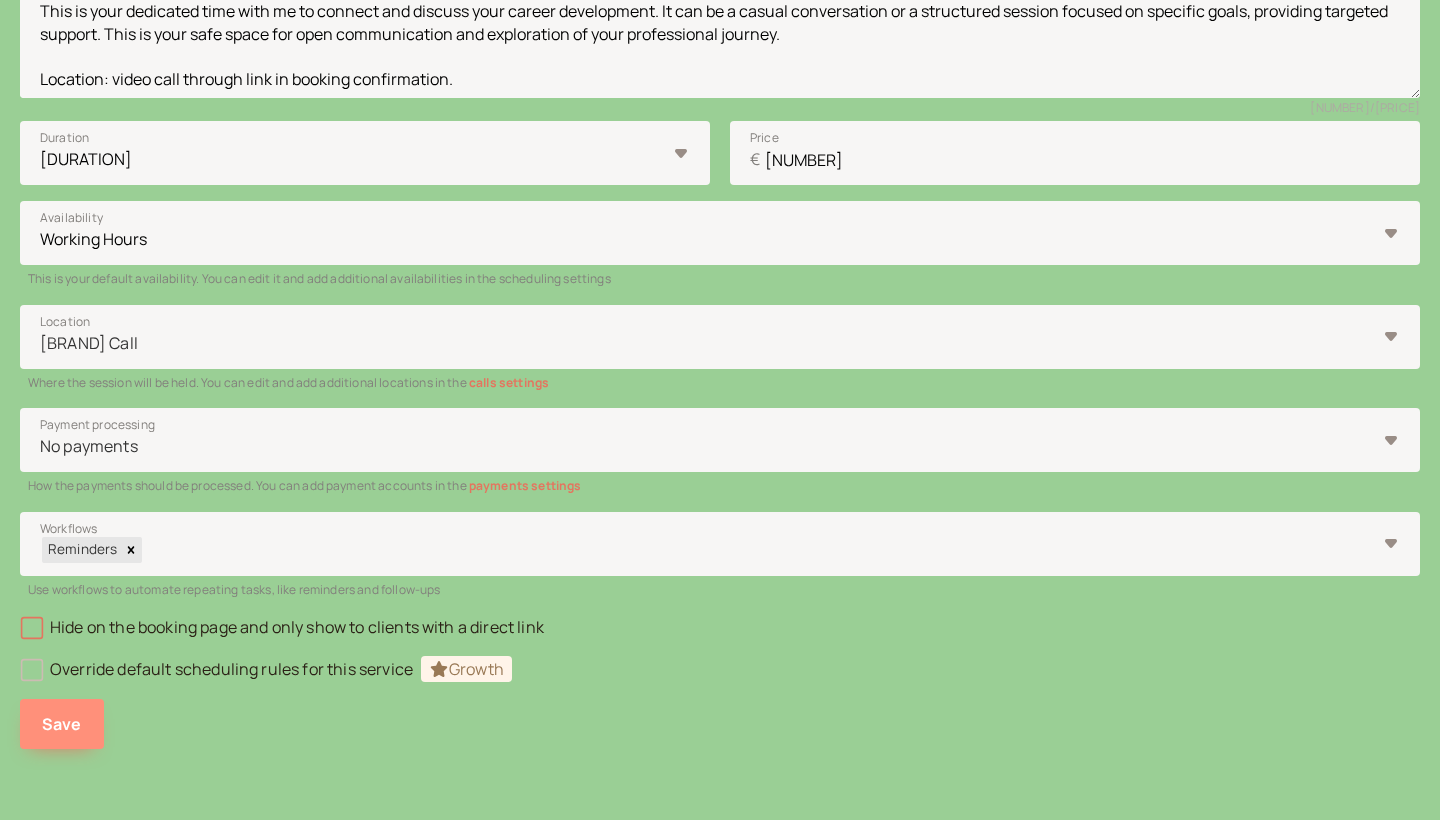 click on "Save" at bounding box center (62, 724) 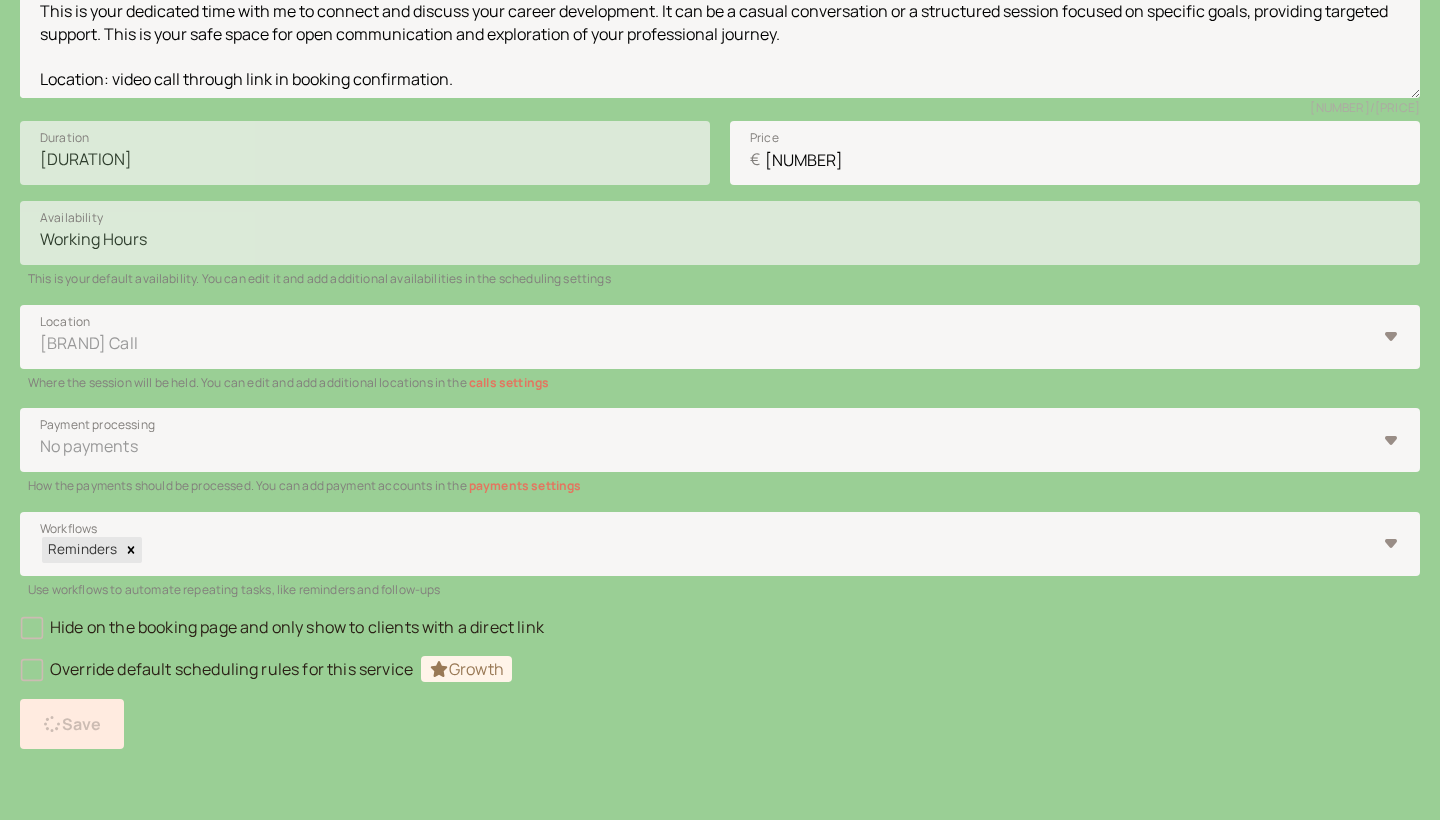 scroll, scrollTop: 35, scrollLeft: 0, axis: vertical 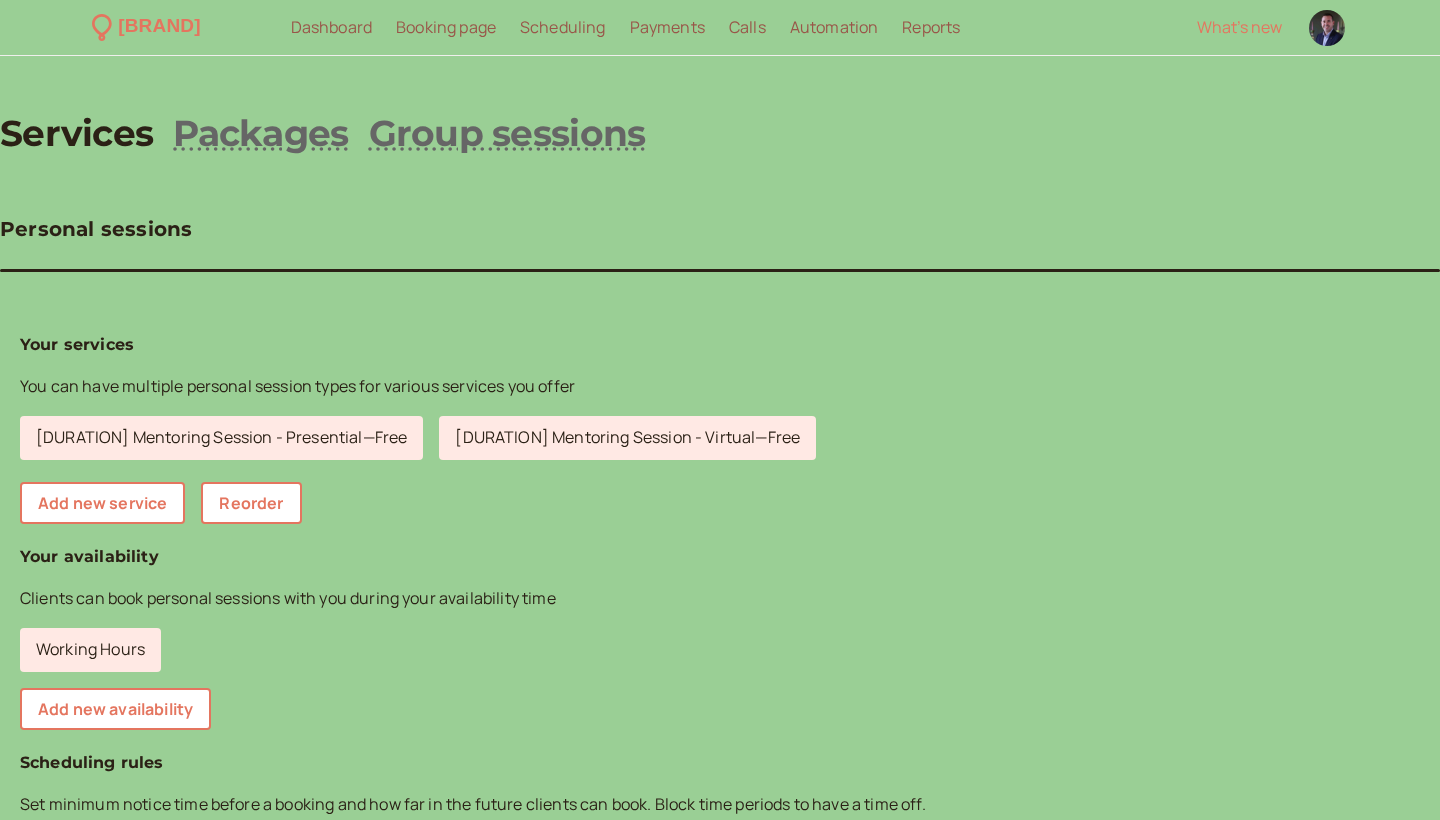 click on "introwise.com/[TEXT]" at bounding box center (91, 1423) 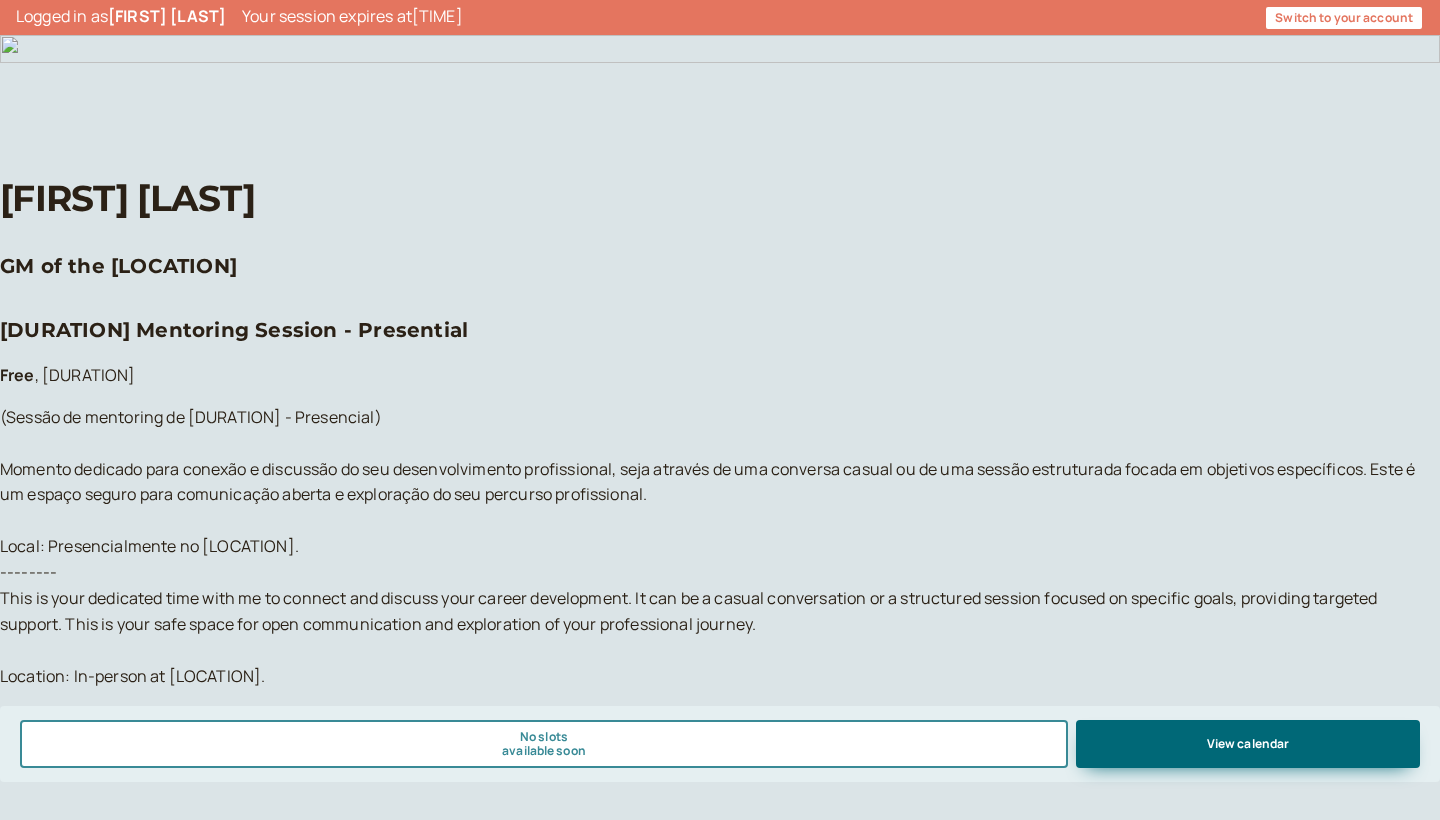 scroll, scrollTop: 0, scrollLeft: 0, axis: both 